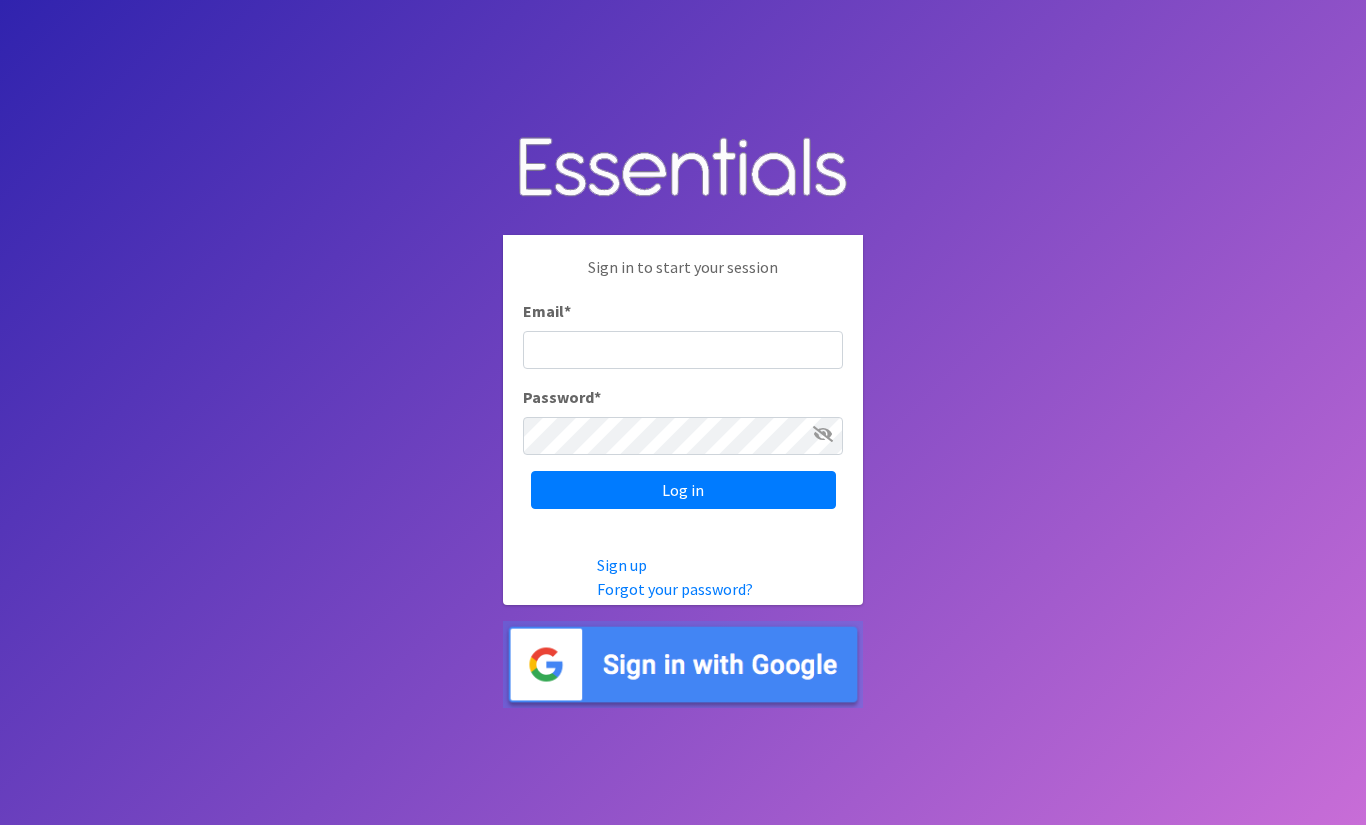 scroll, scrollTop: 0, scrollLeft: 0, axis: both 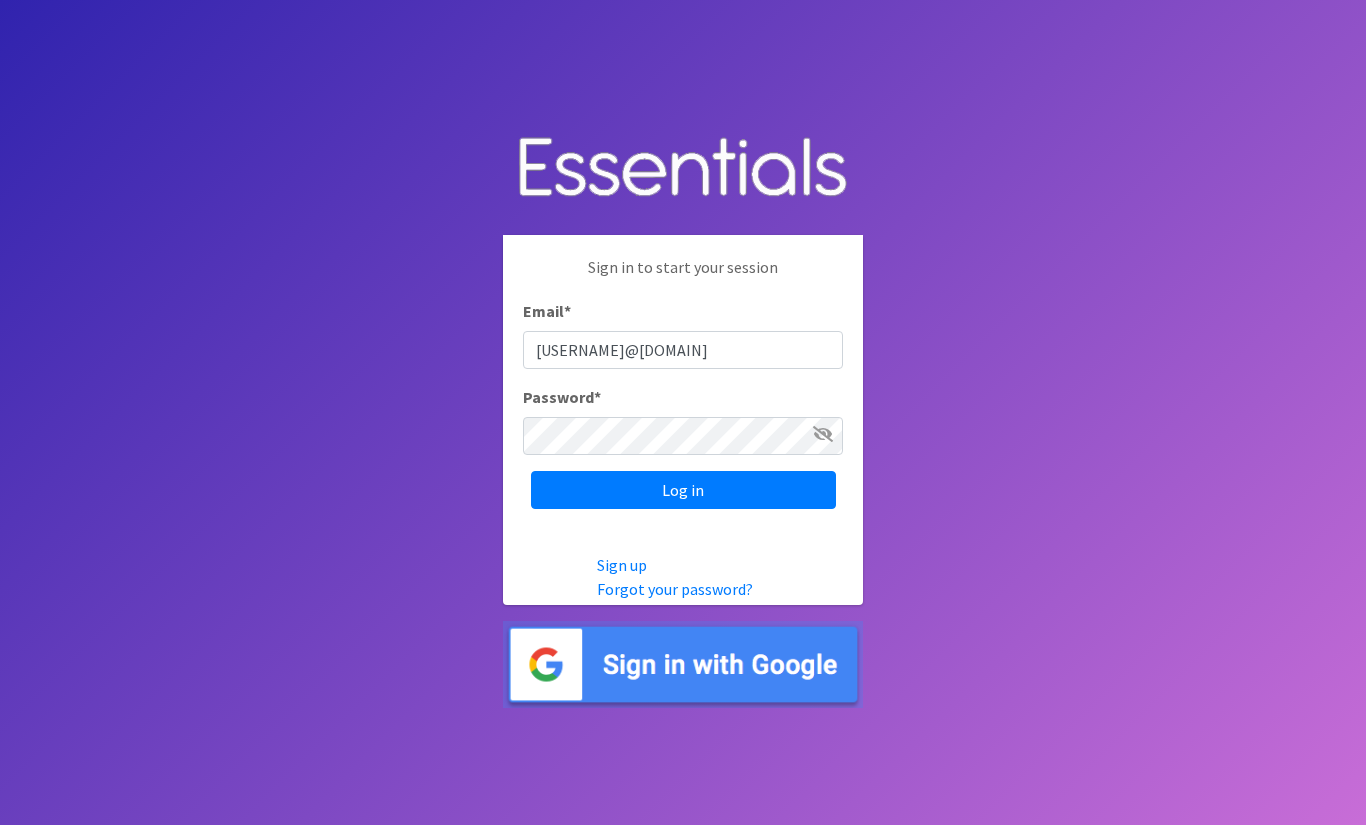 type on "padmbitems@gmail.com" 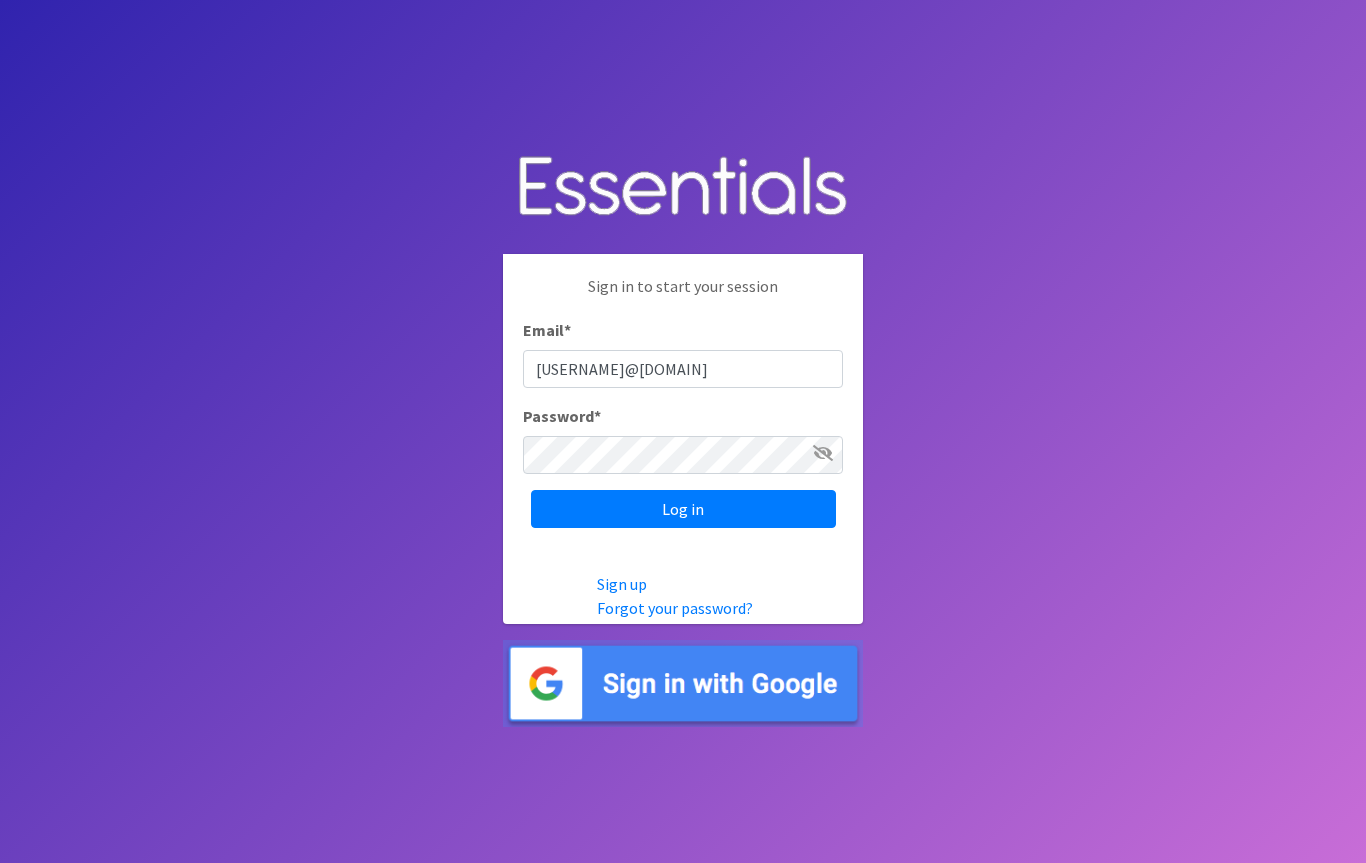 click on "Password  *" at bounding box center [683, 439] 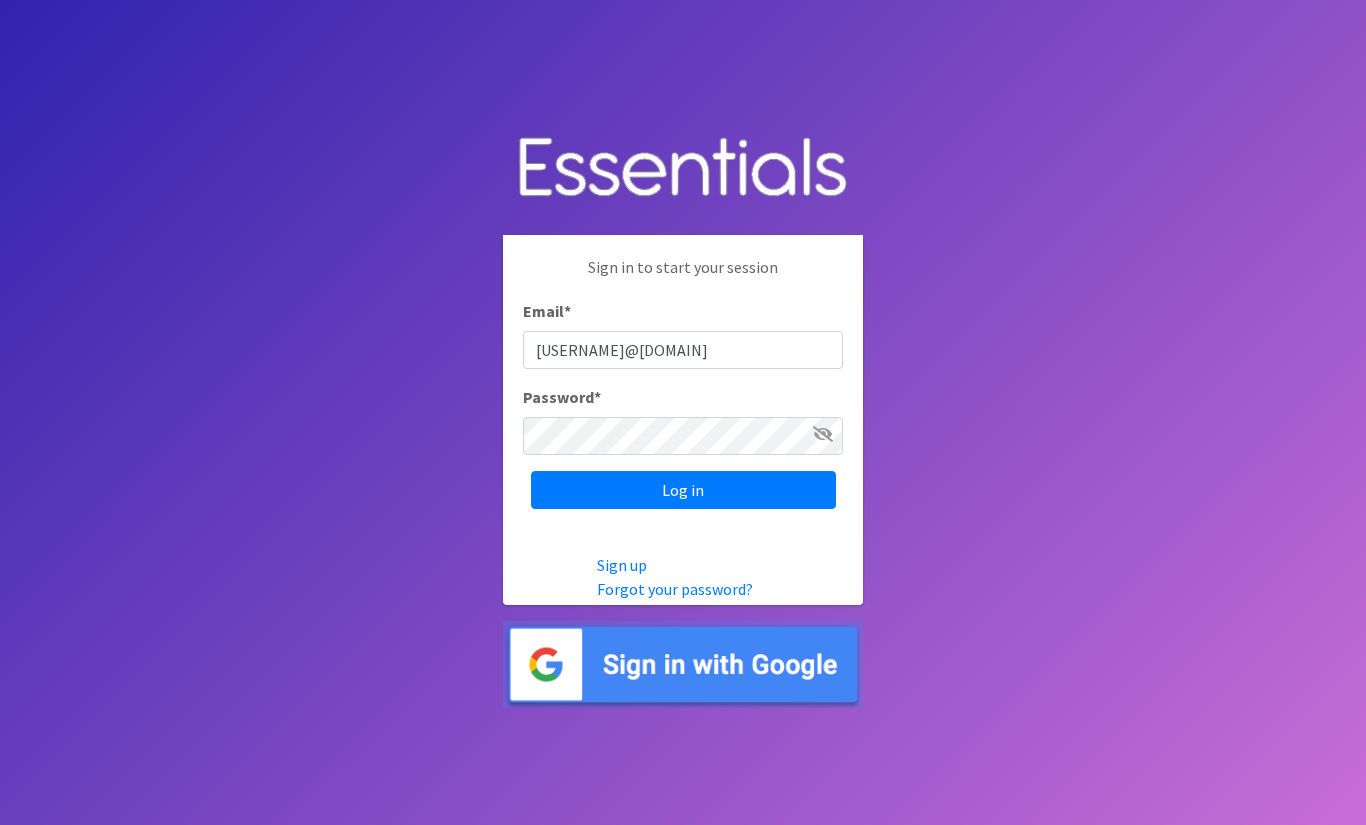click on "Log in" at bounding box center [683, 490] 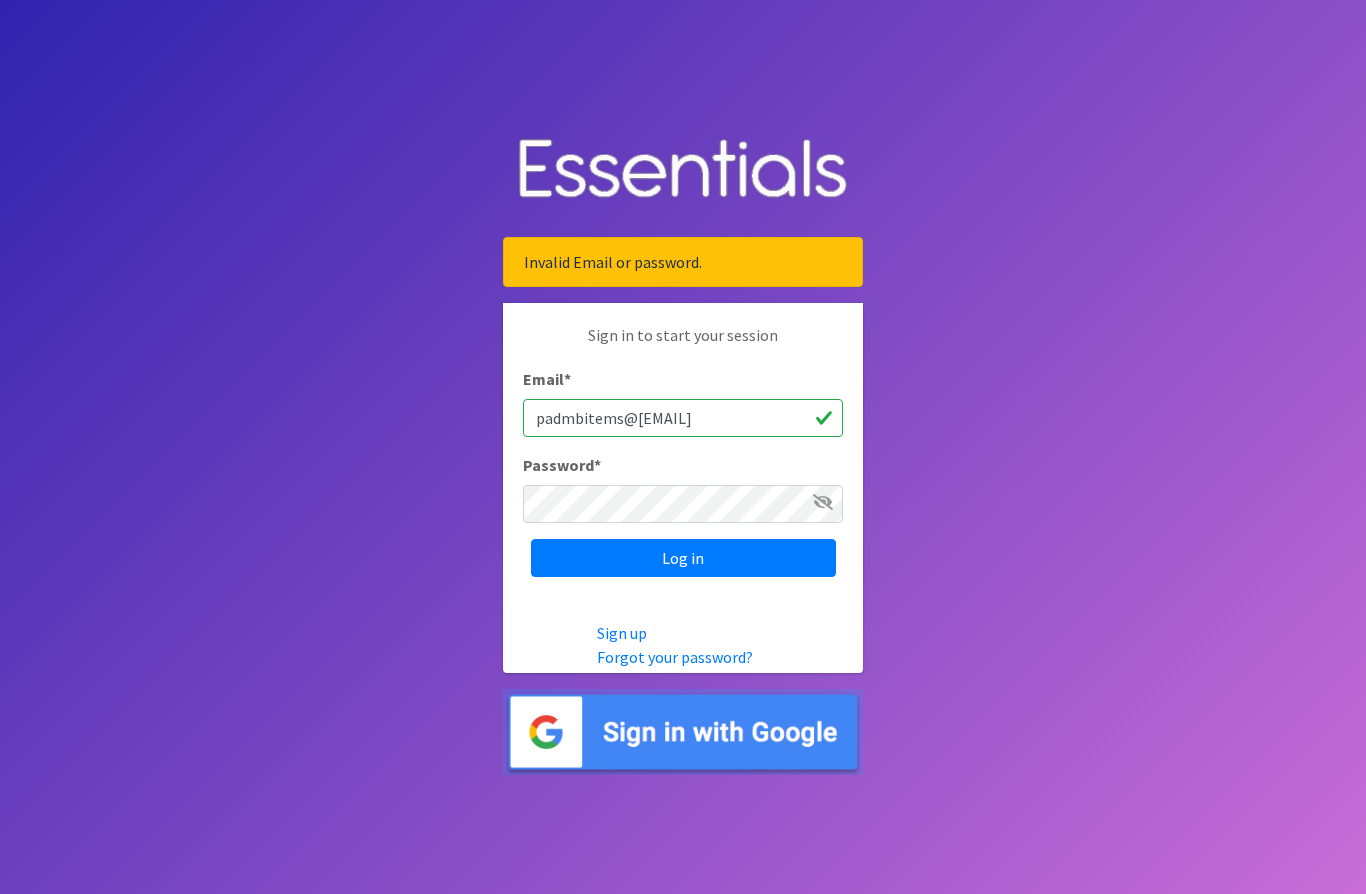 scroll, scrollTop: 0, scrollLeft: 0, axis: both 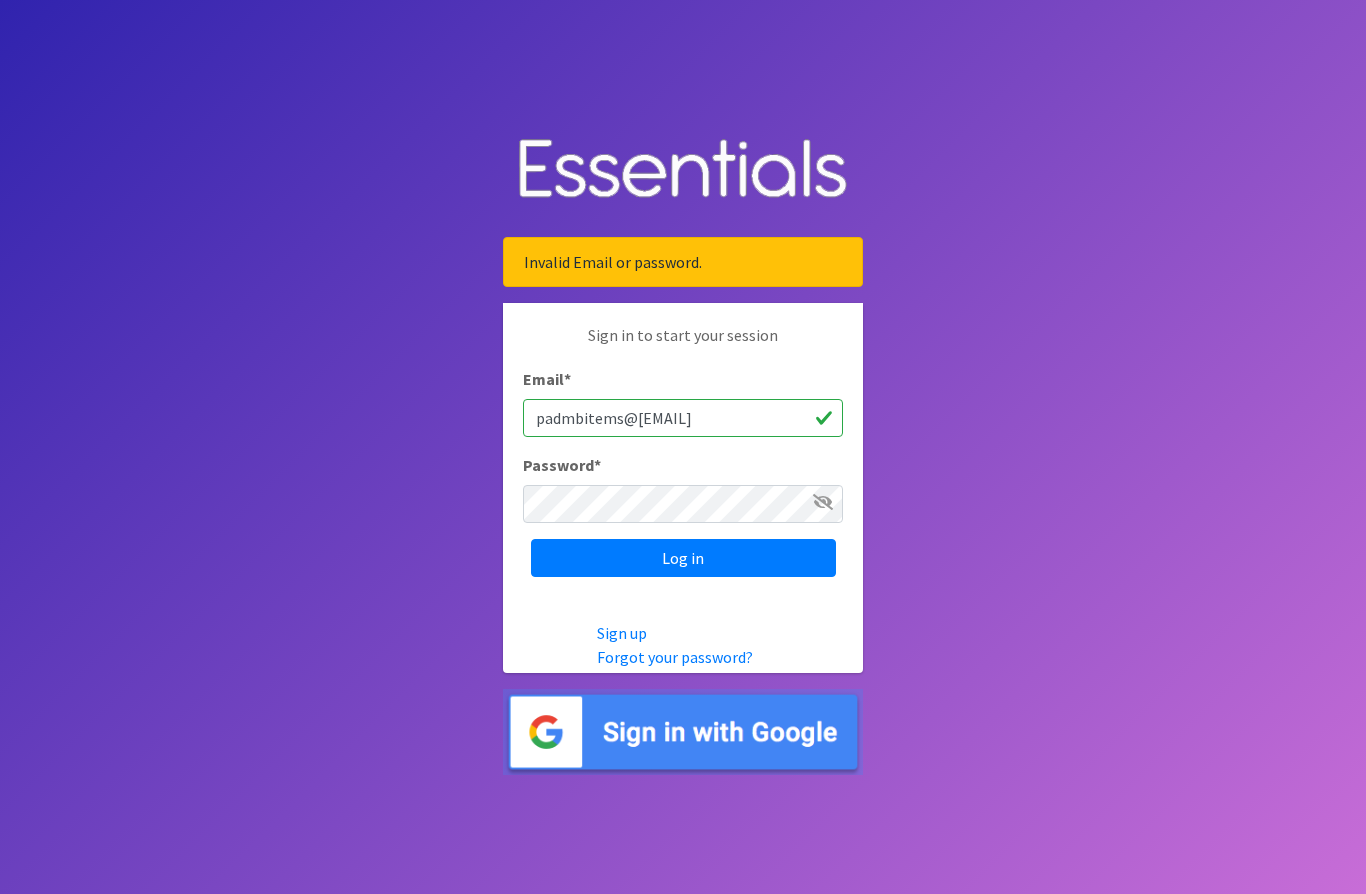 click on "Log in" at bounding box center [683, 558] 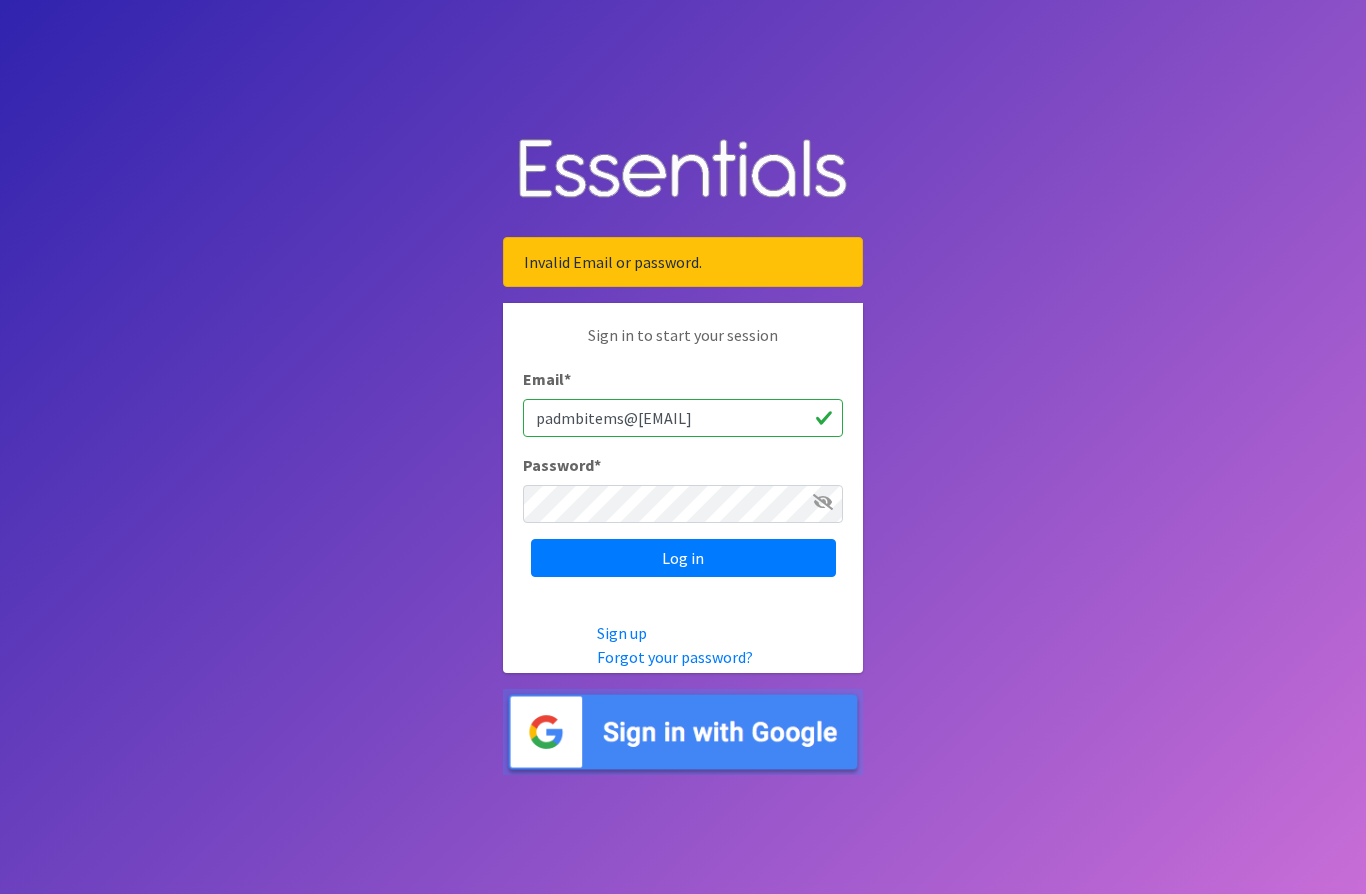 scroll, scrollTop: 0, scrollLeft: 0, axis: both 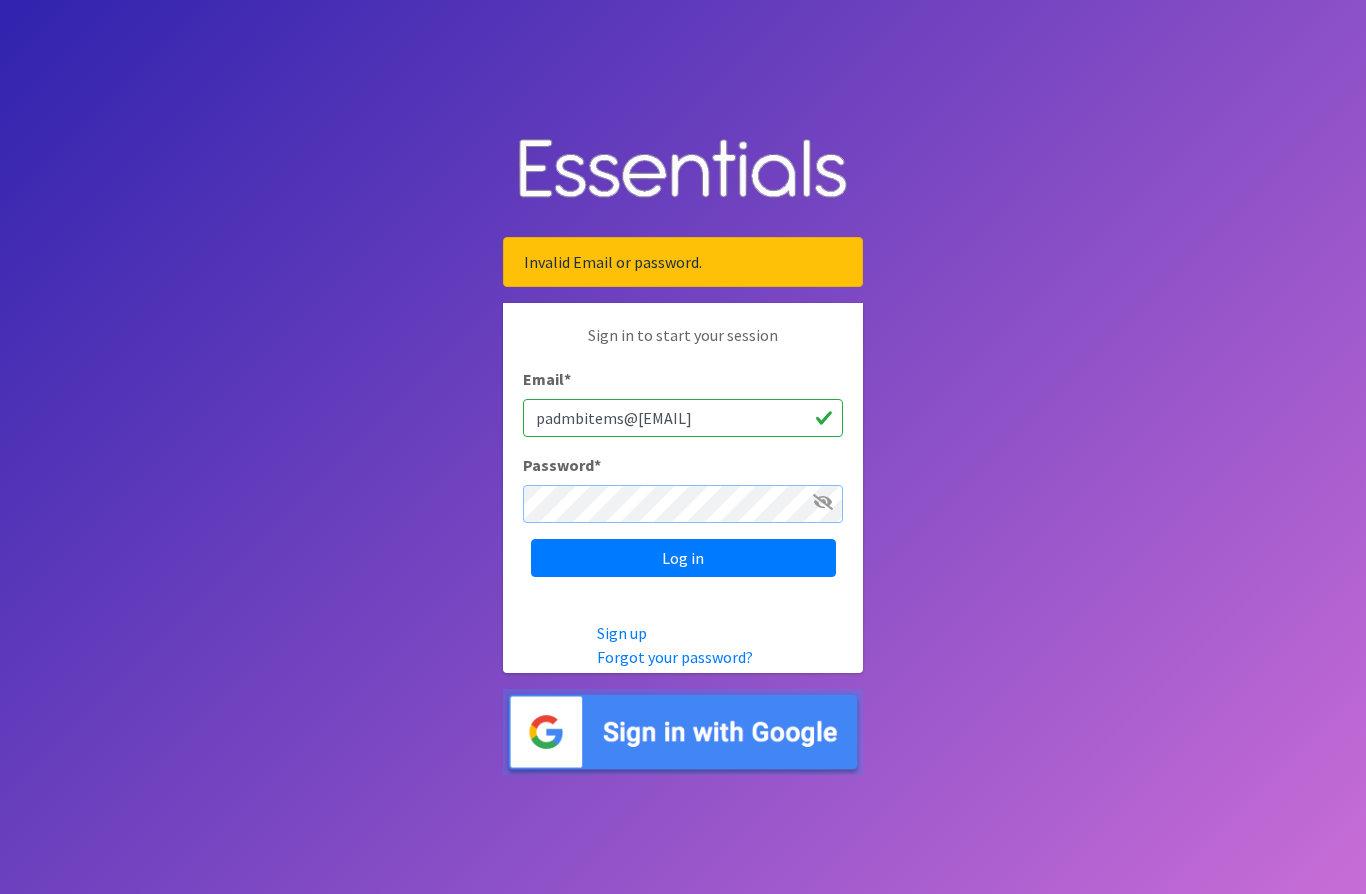 click on "Log in" at bounding box center (683, 558) 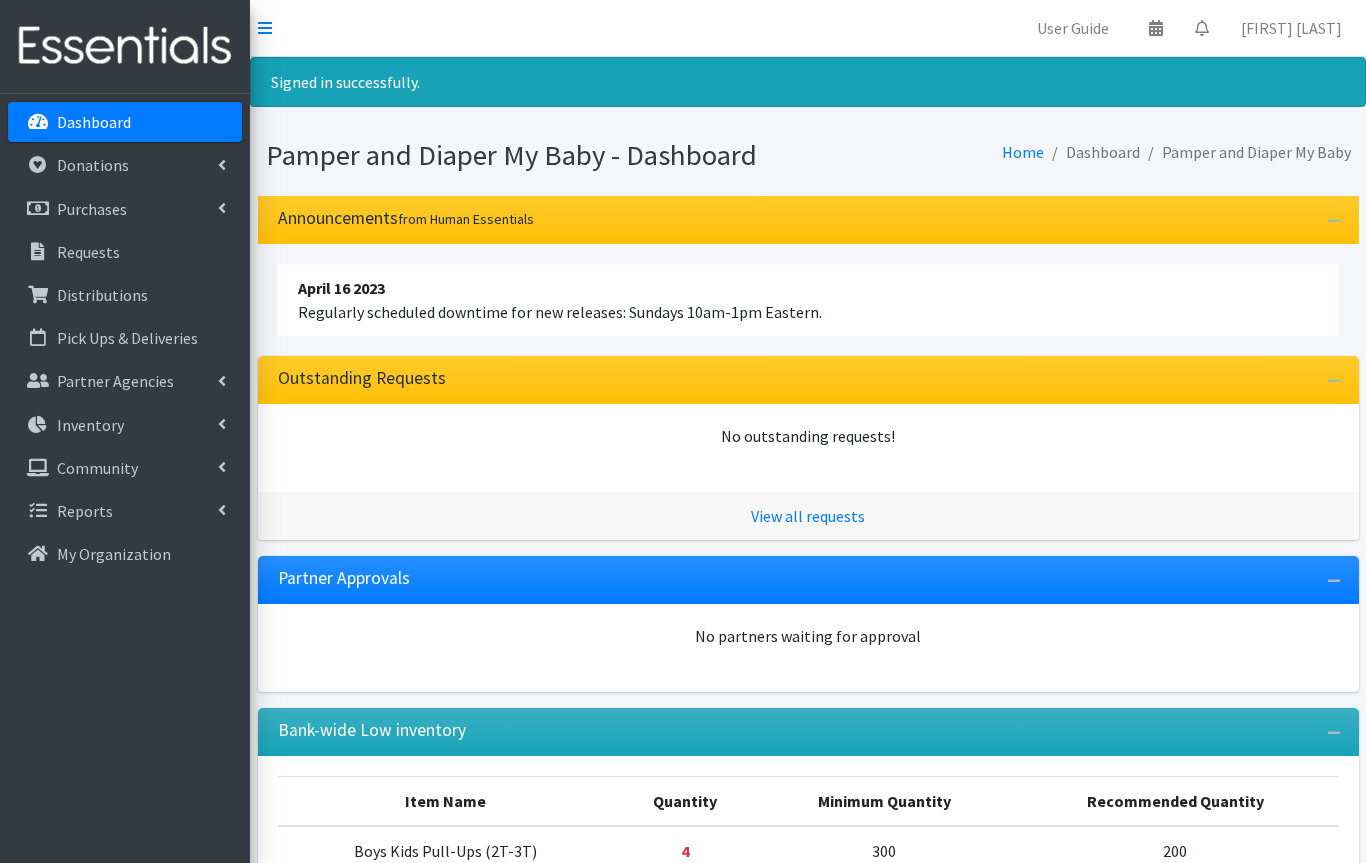 scroll, scrollTop: 0, scrollLeft: 0, axis: both 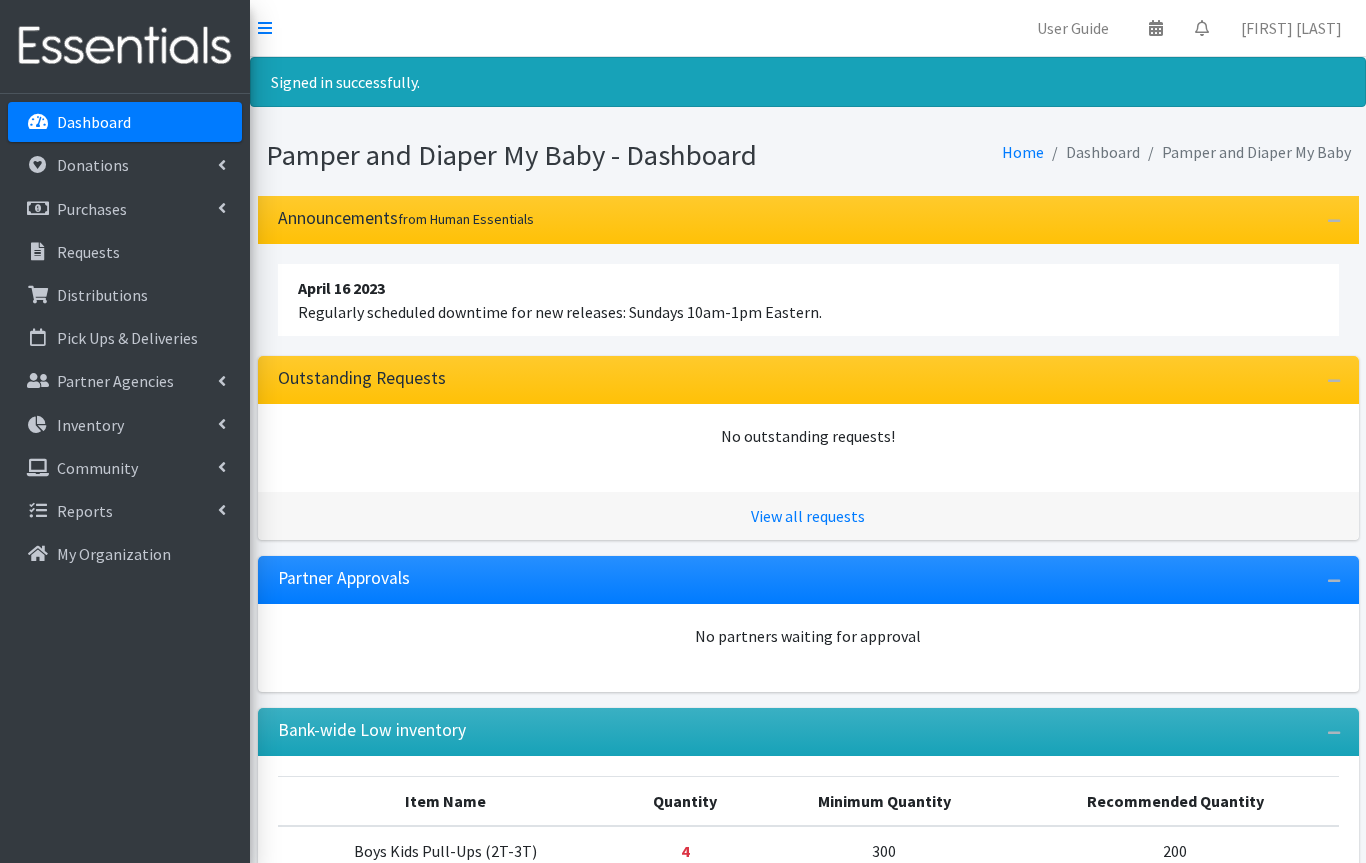 click on "Partner Agencies" at bounding box center [125, 381] 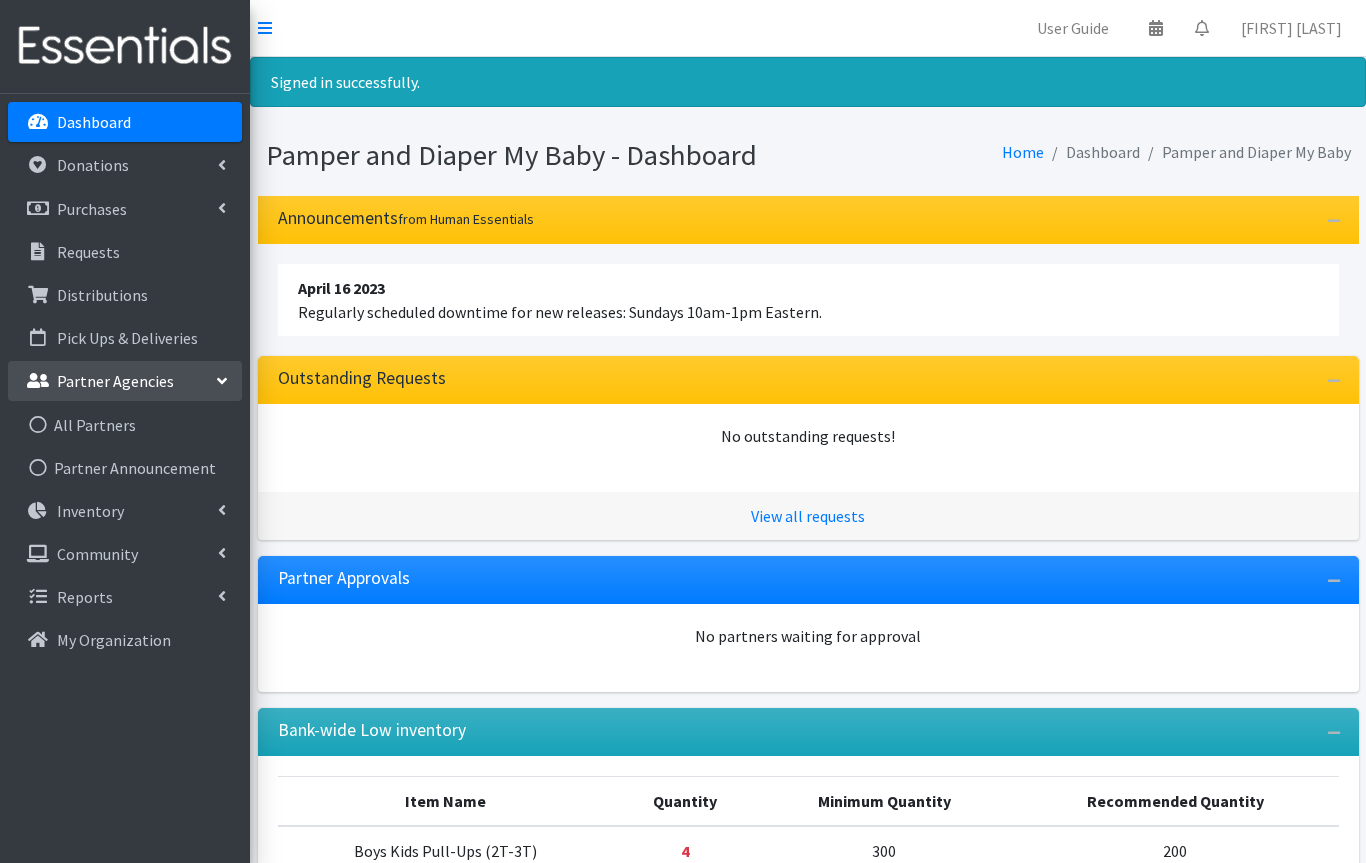 click on "All Partners" at bounding box center [125, 425] 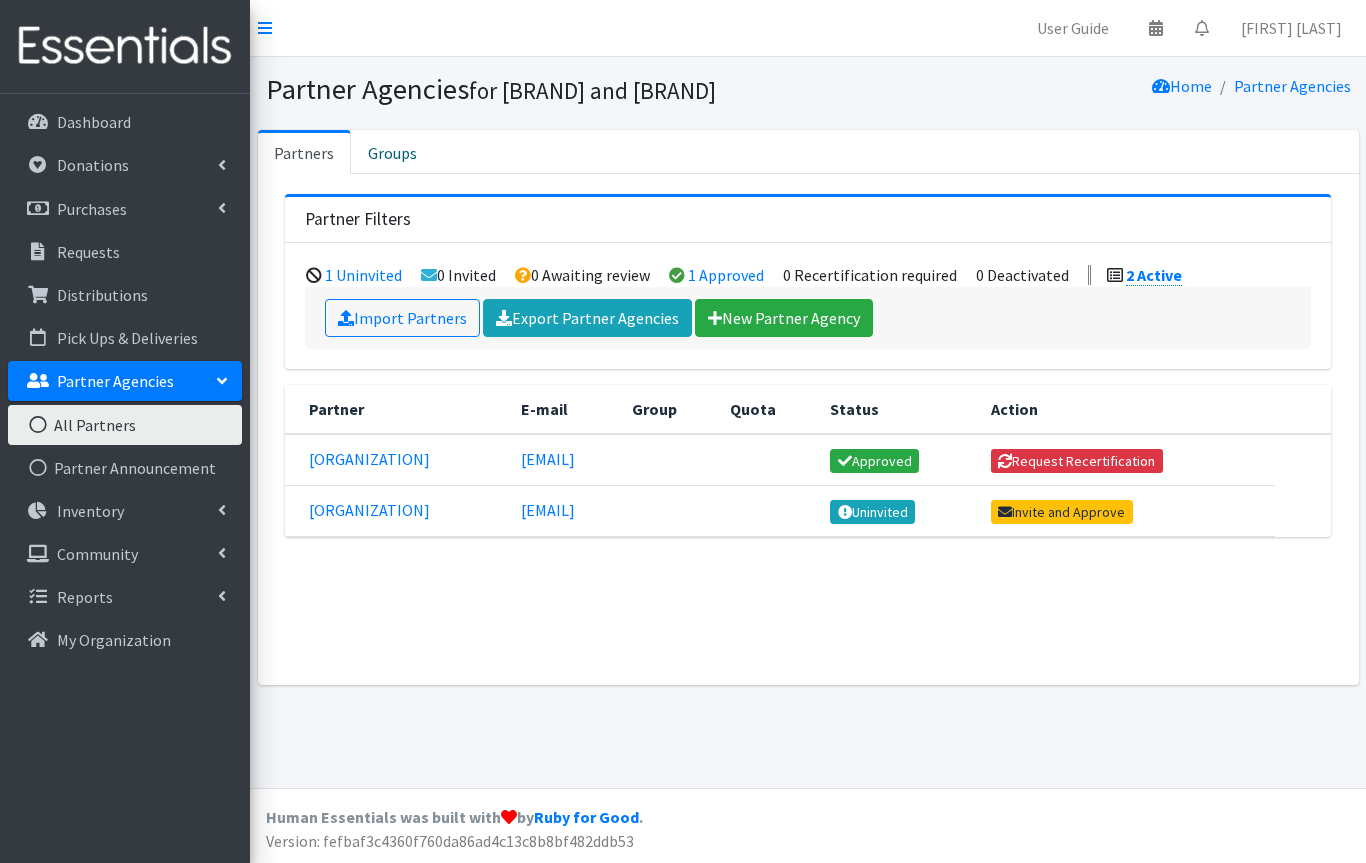 scroll, scrollTop: 0, scrollLeft: 0, axis: both 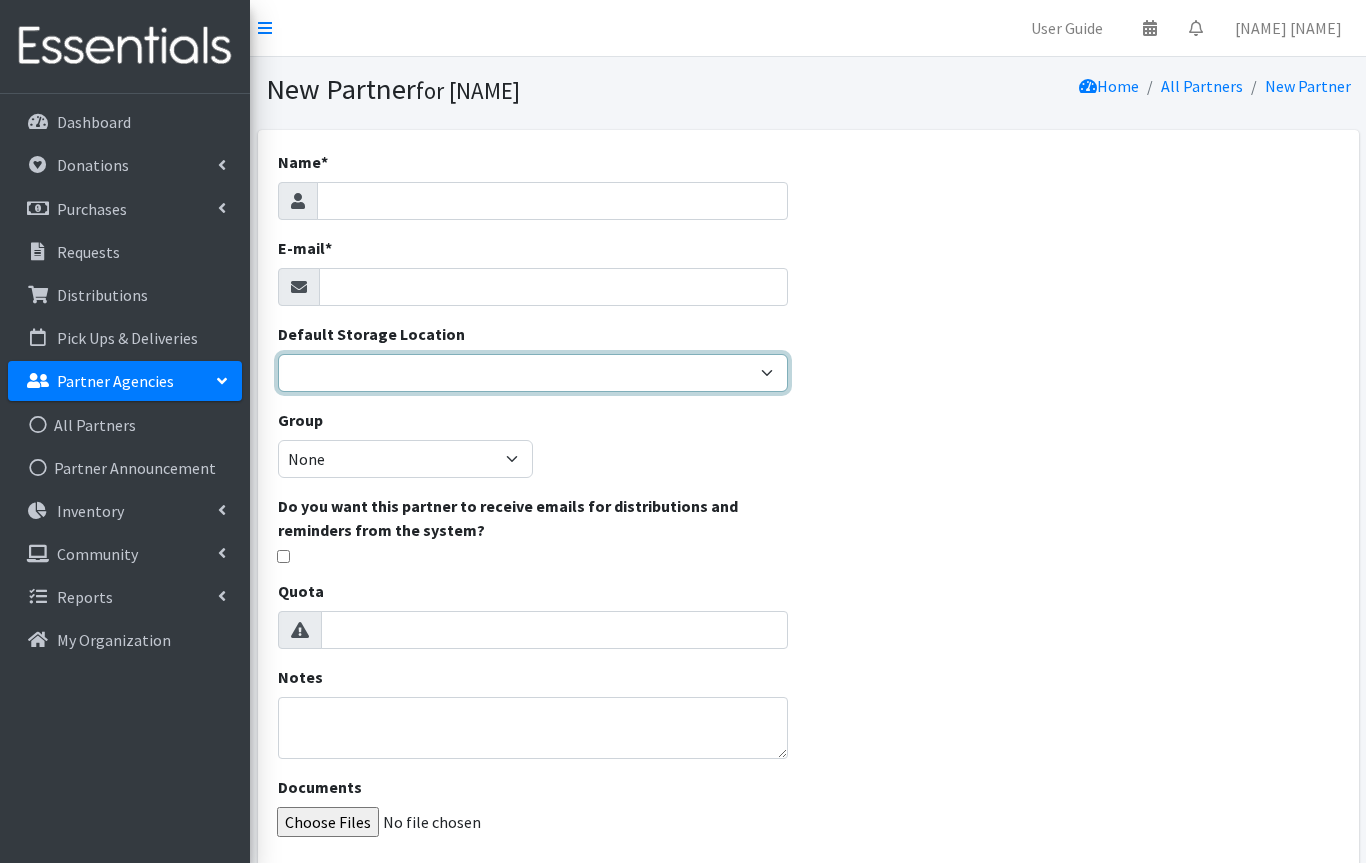 click on "WareSpace" at bounding box center [533, 373] 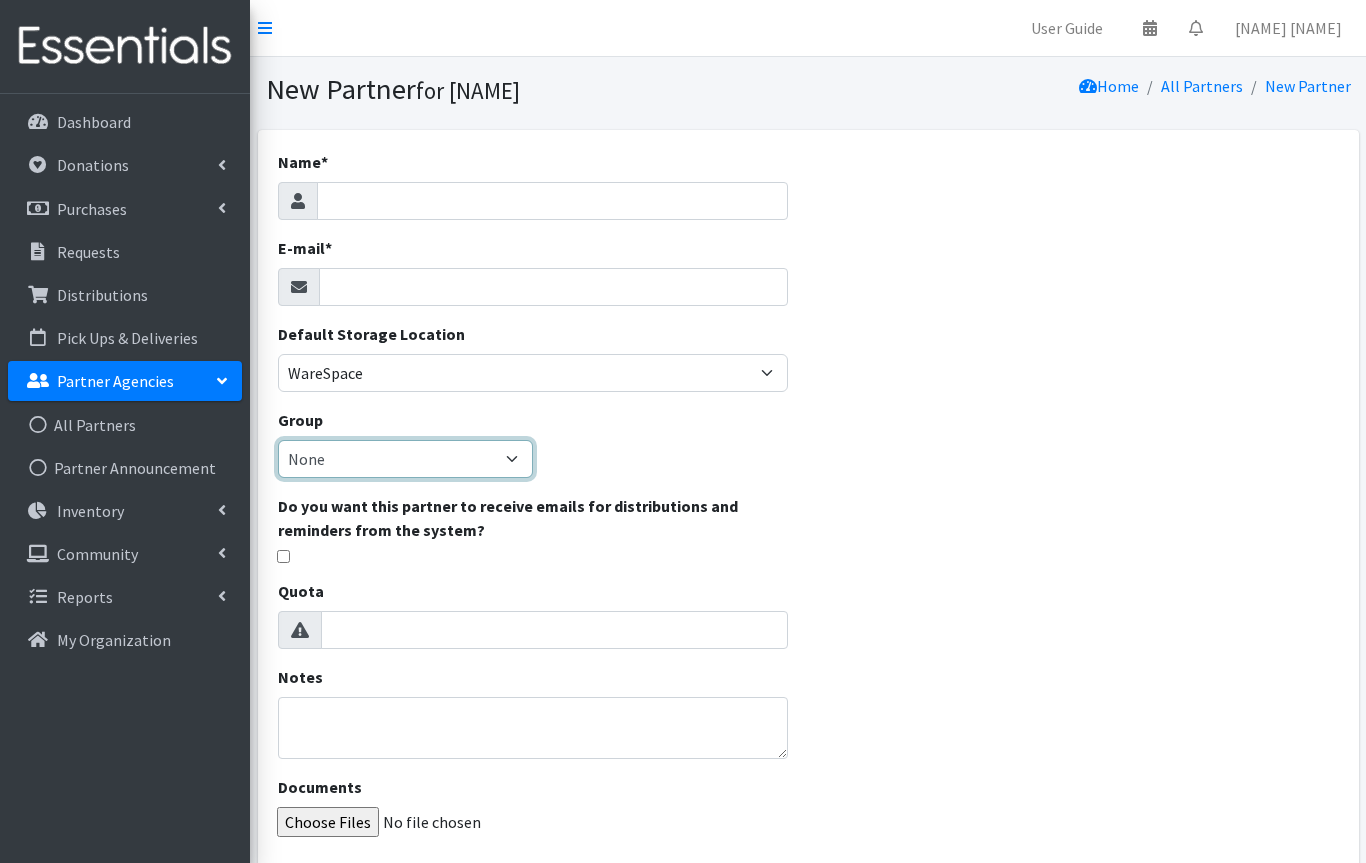 click on "None" at bounding box center (405, 459) 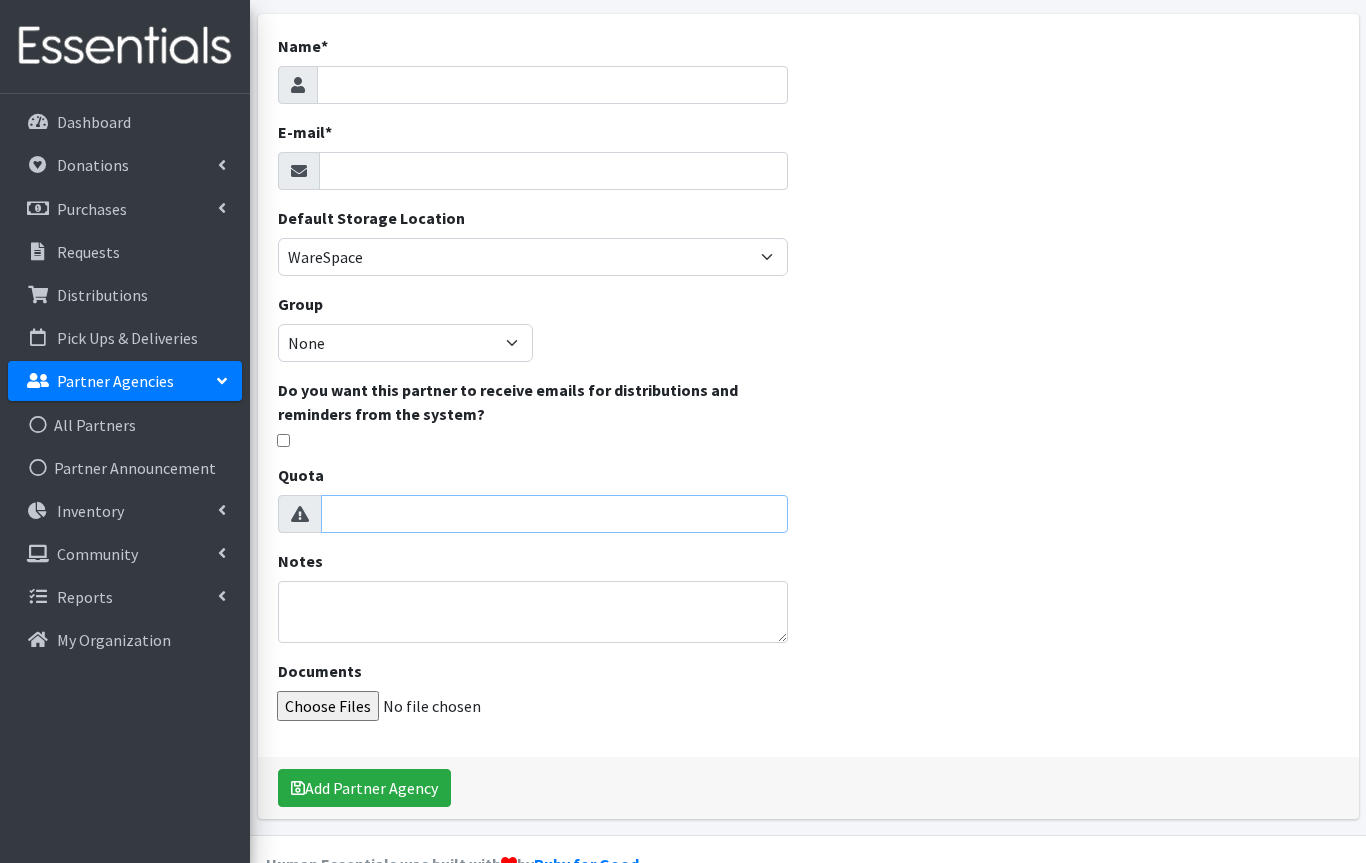 click on "Quota" at bounding box center [555, 514] 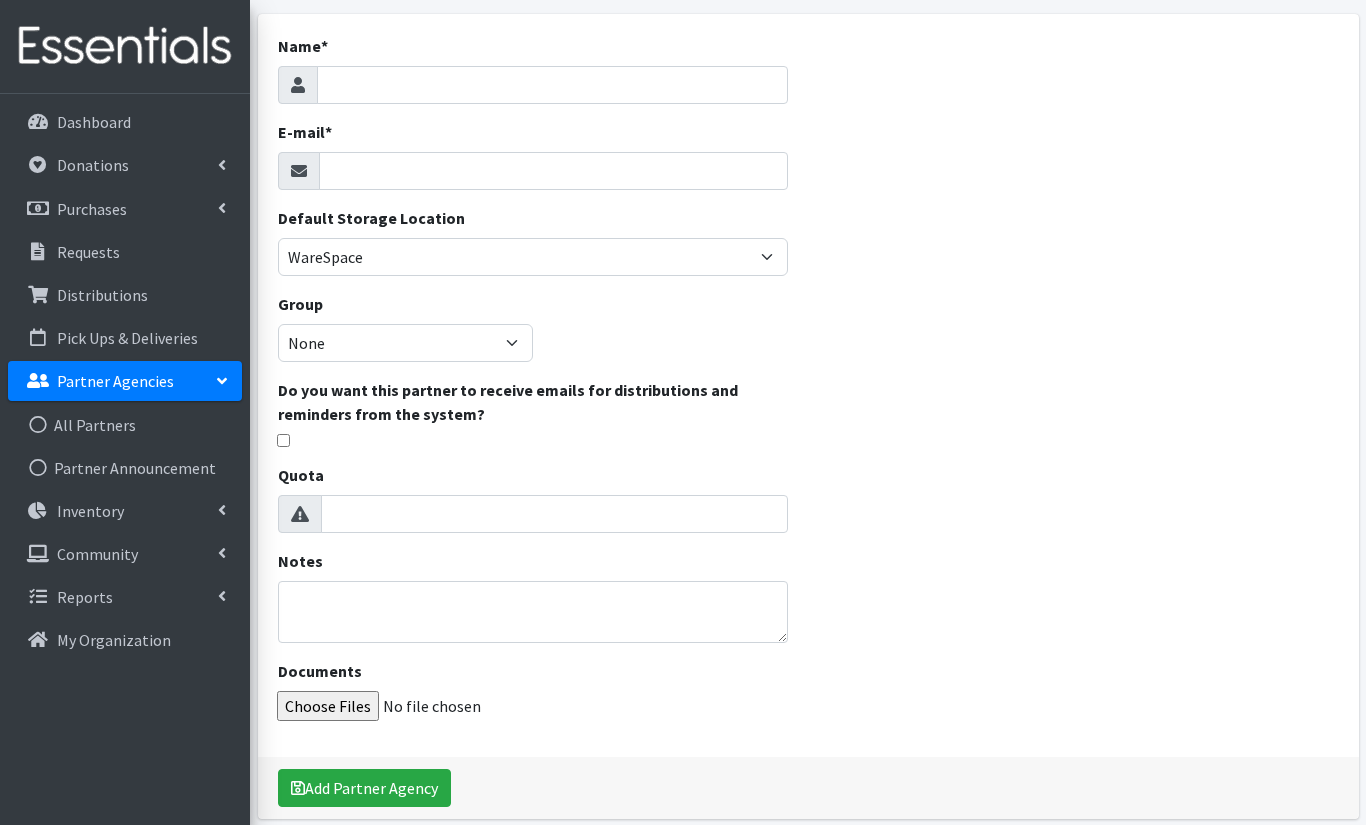 click at bounding box center [283, 440] 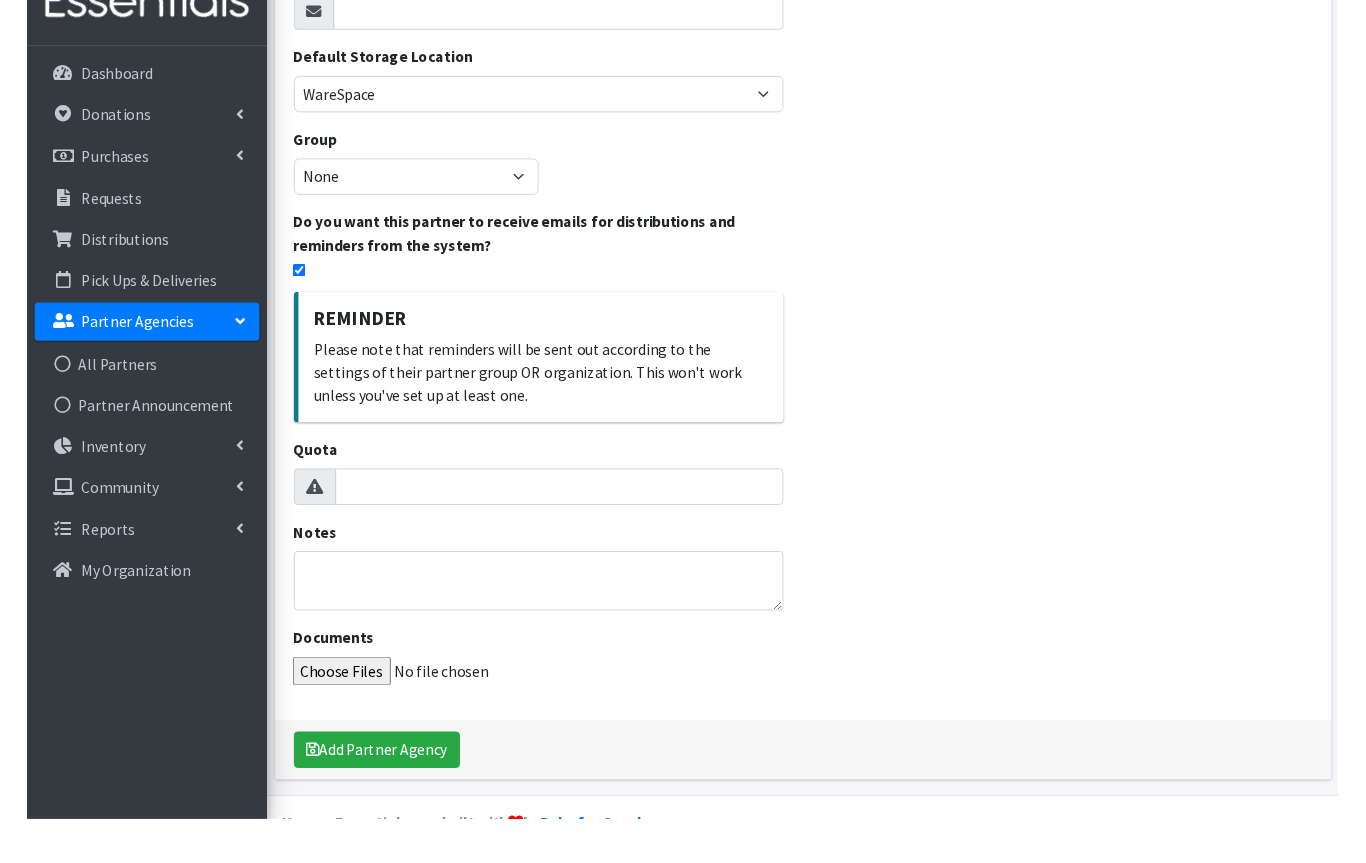 scroll, scrollTop: 316, scrollLeft: 0, axis: vertical 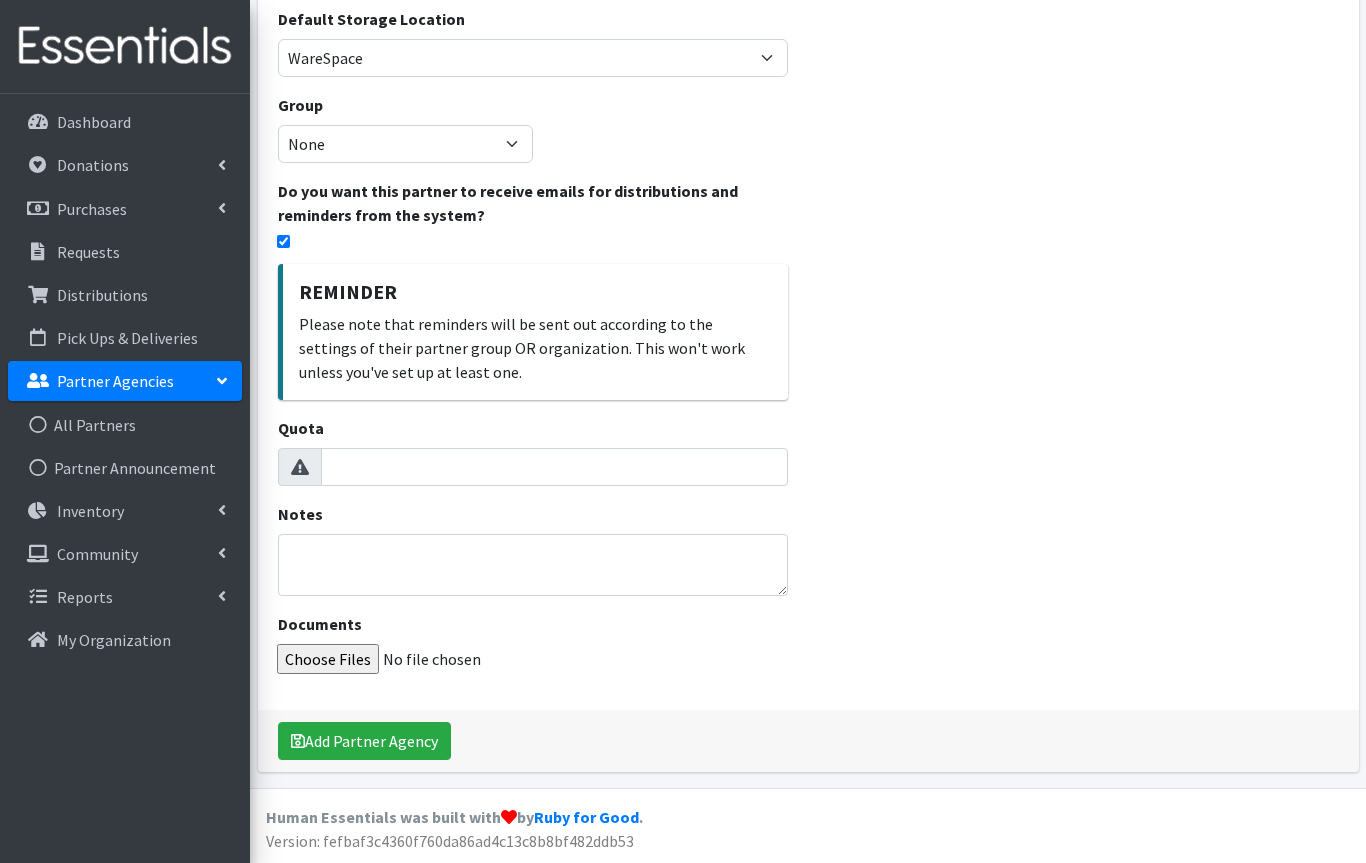 click on "Documents" at bounding box center (532, 659) 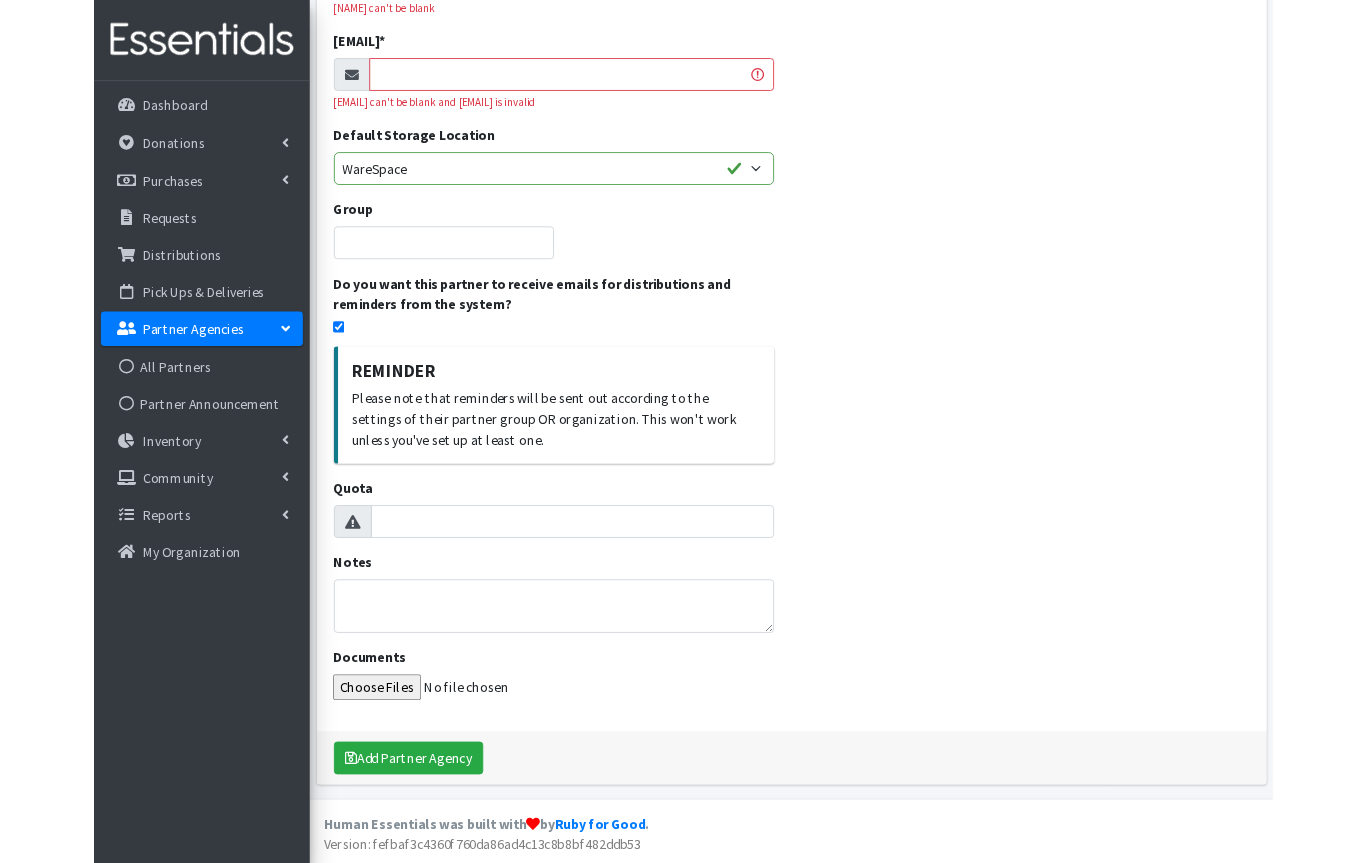 scroll, scrollTop: 428, scrollLeft: 0, axis: vertical 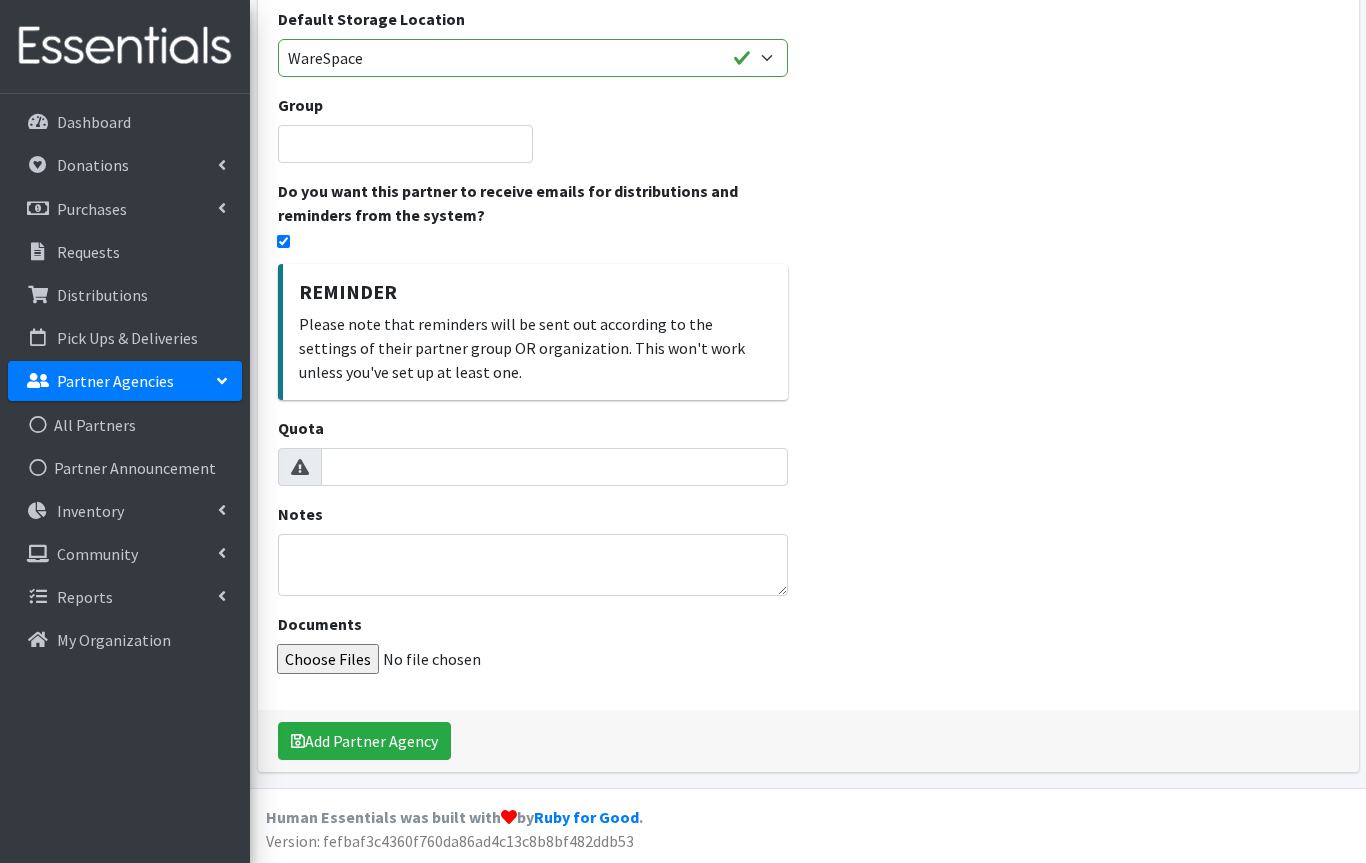 click on "Partner Agencies" at bounding box center [125, 381] 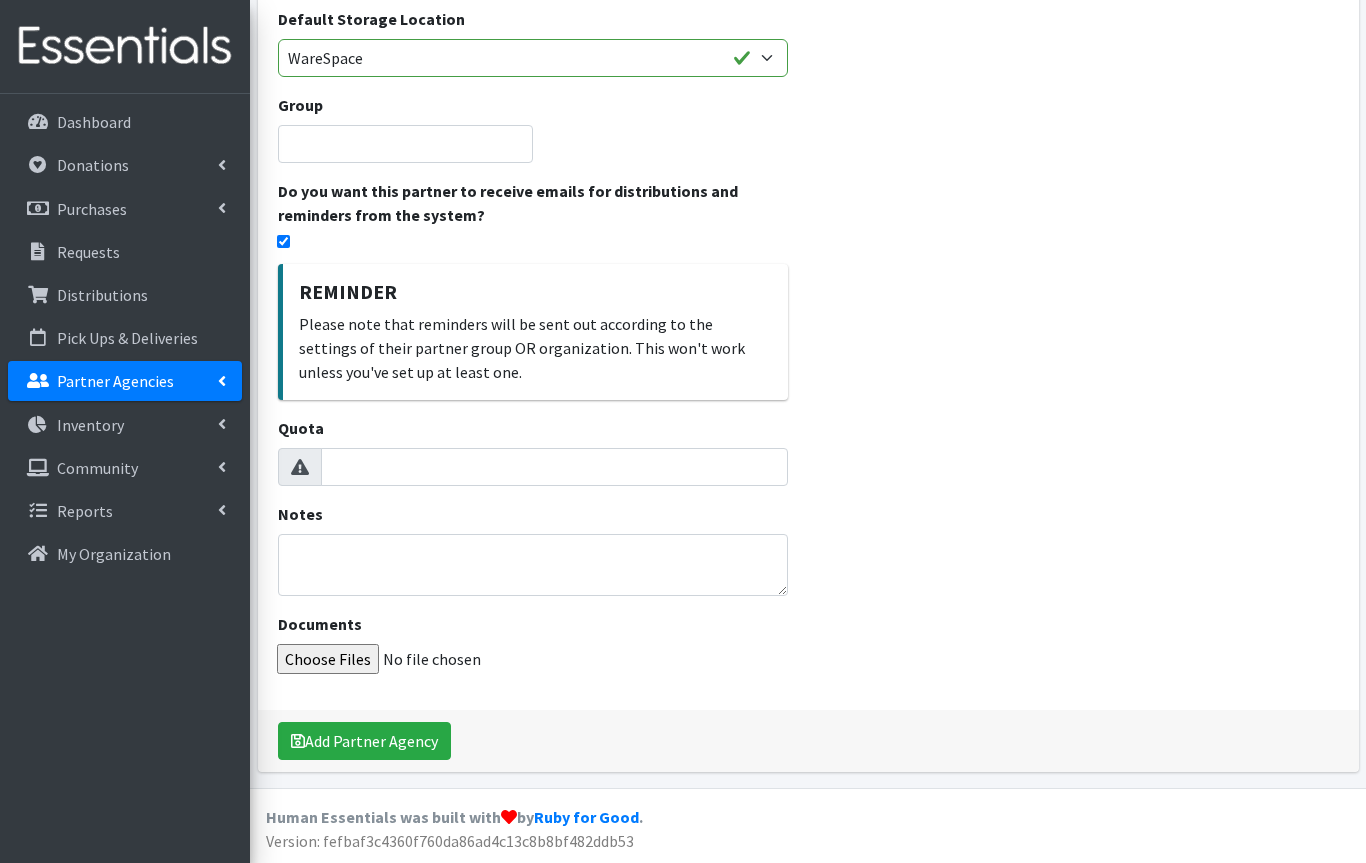 click on "Partner Agencies" at bounding box center (125, 381) 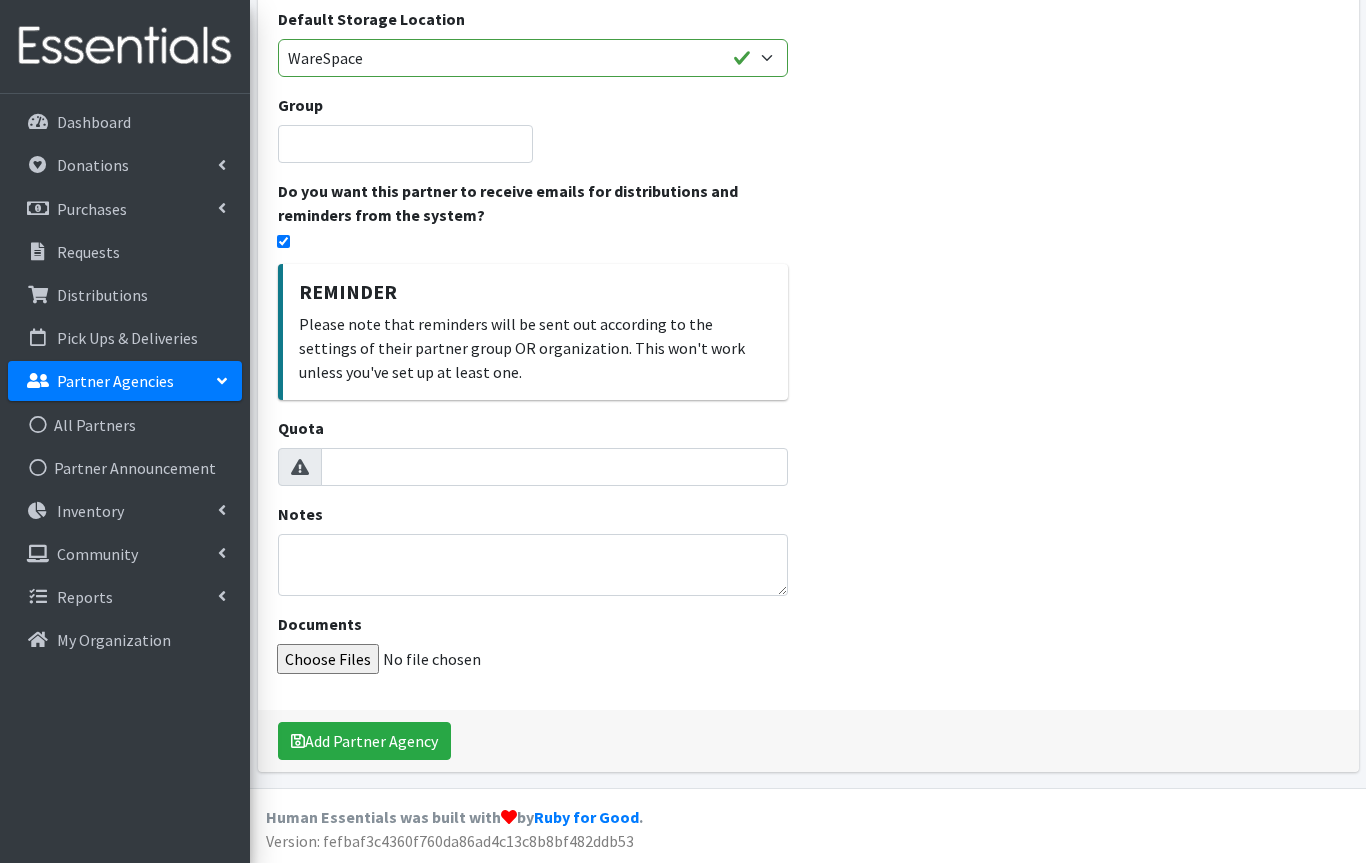 click on "All Partners" at bounding box center [125, 425] 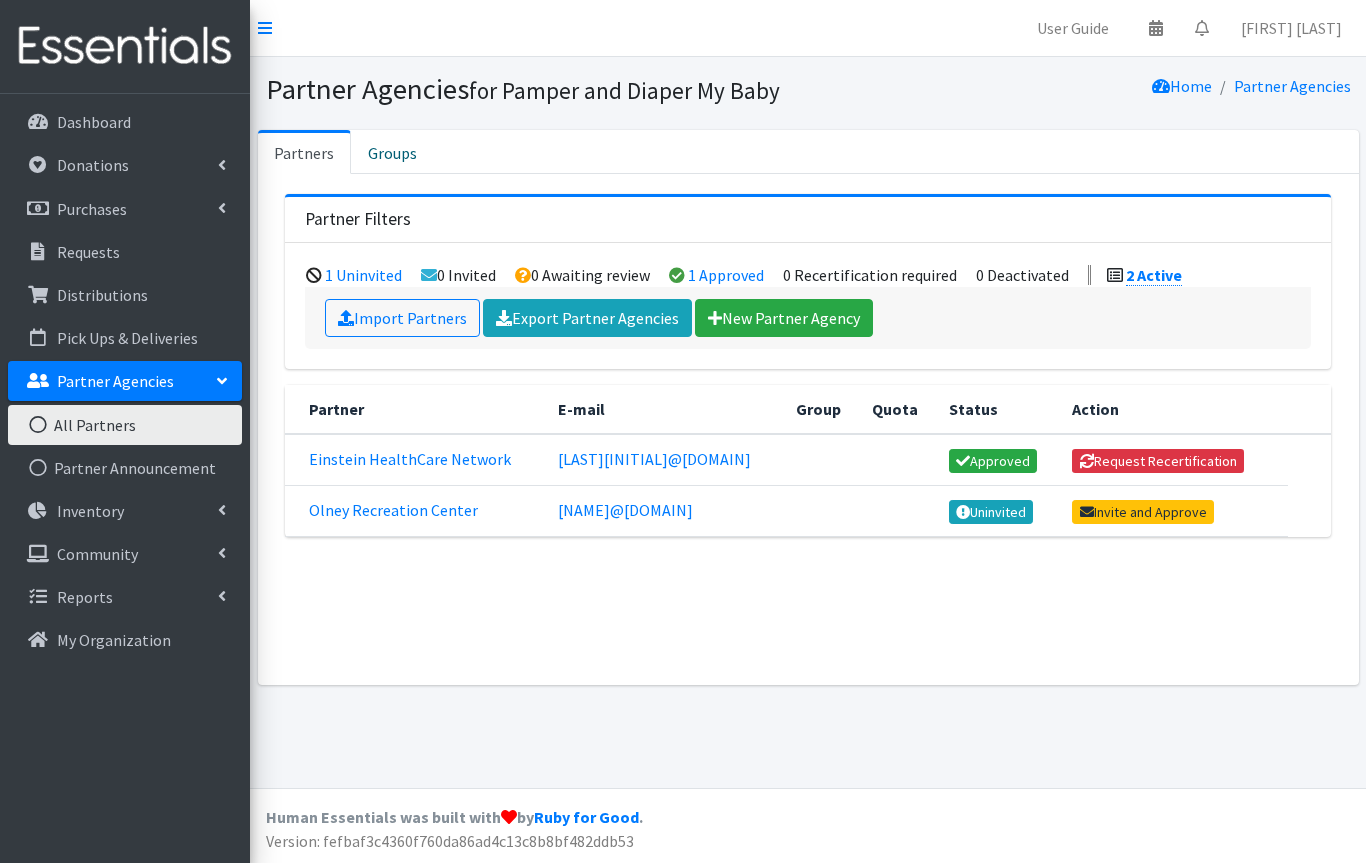 scroll, scrollTop: 0, scrollLeft: 0, axis: both 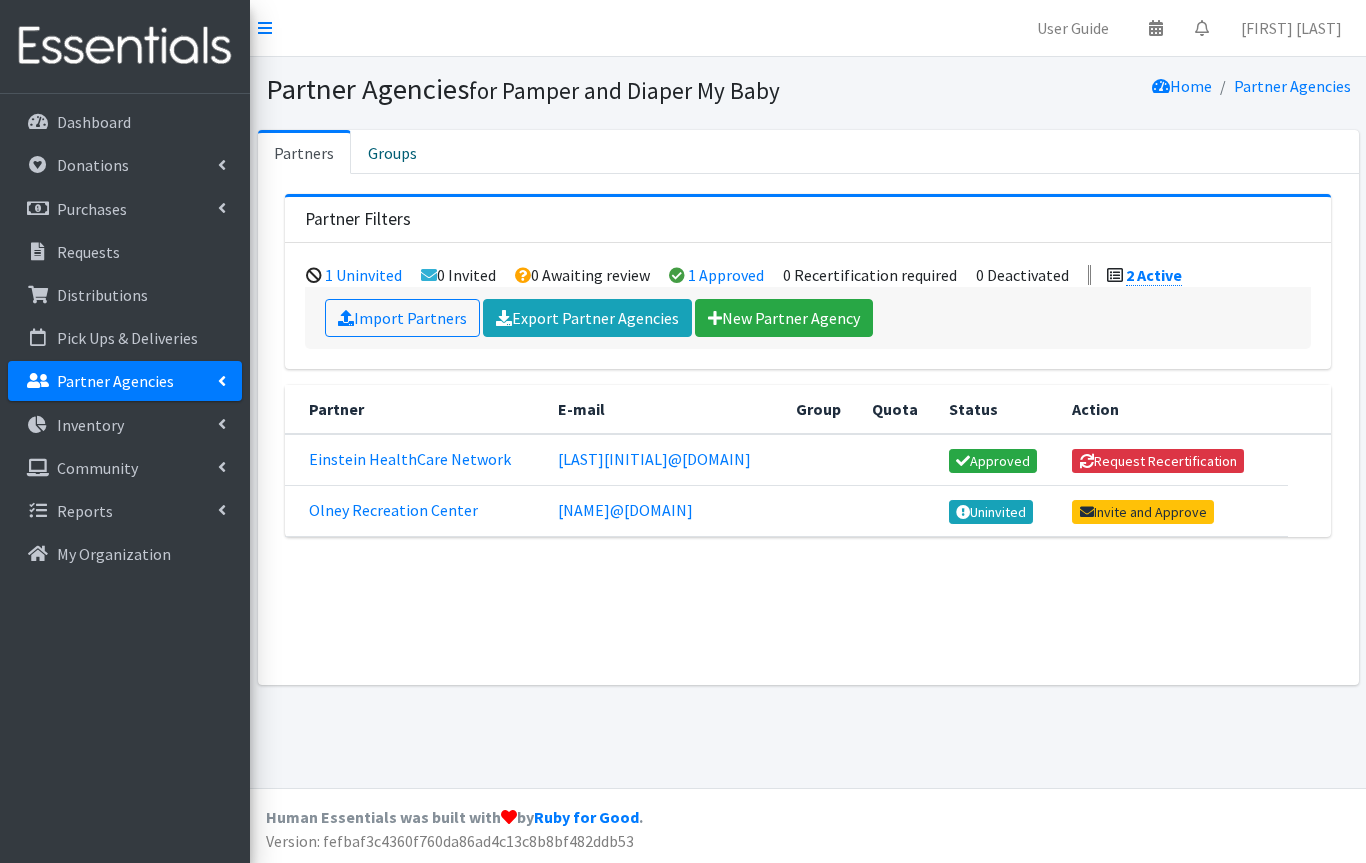 click on "Pick Ups & Deliveries" at bounding box center [127, 338] 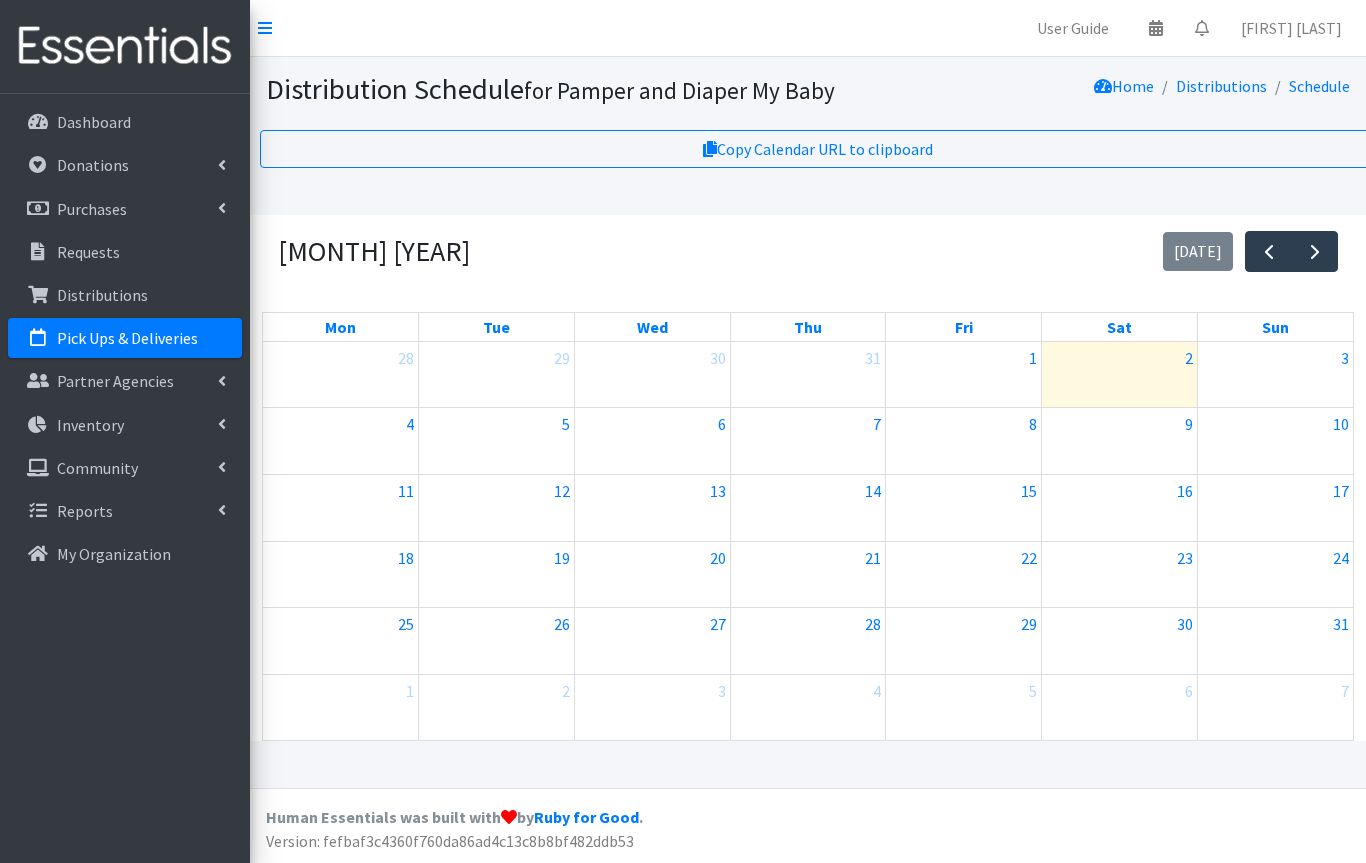 scroll, scrollTop: 0, scrollLeft: 0, axis: both 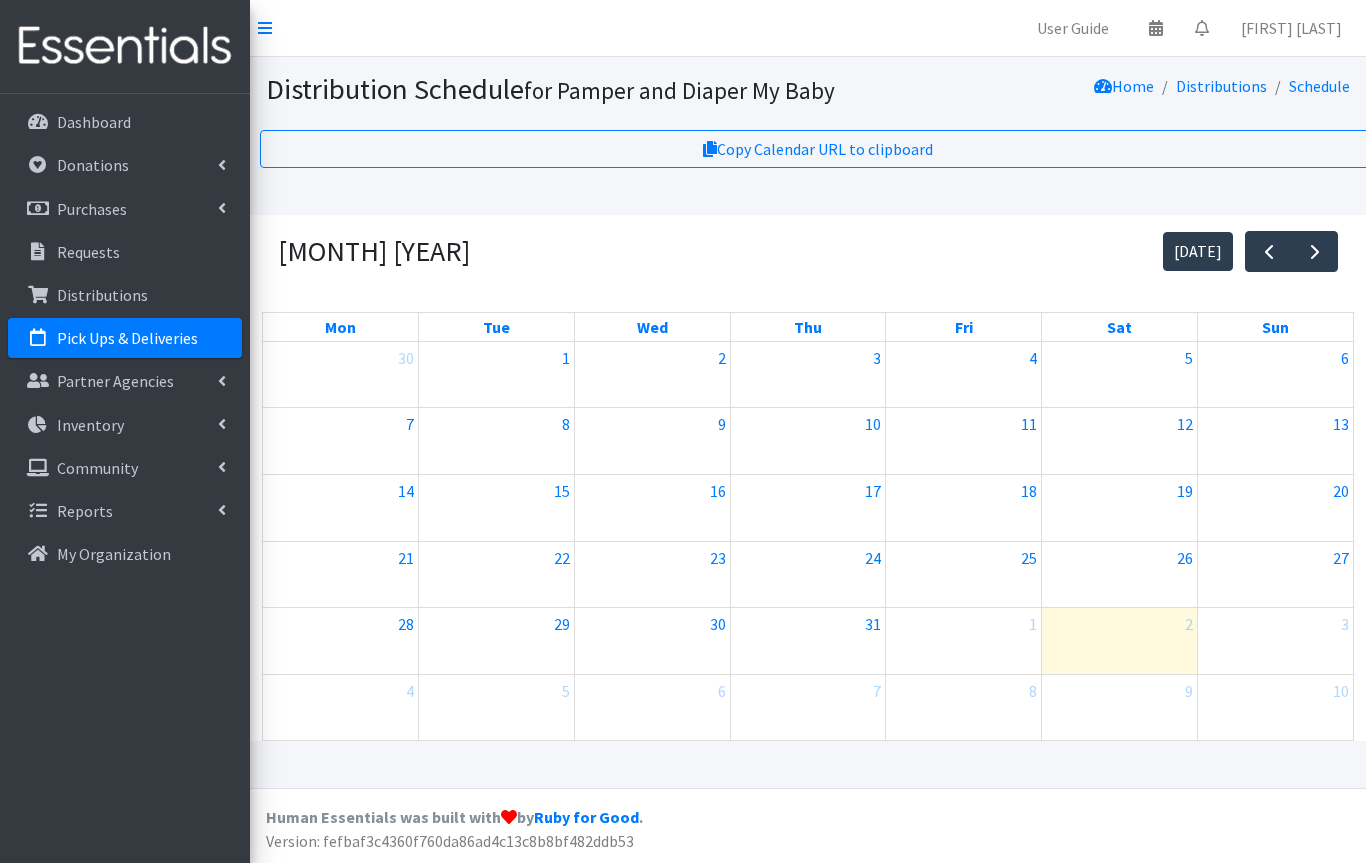 click on "26" at bounding box center [1119, 558] 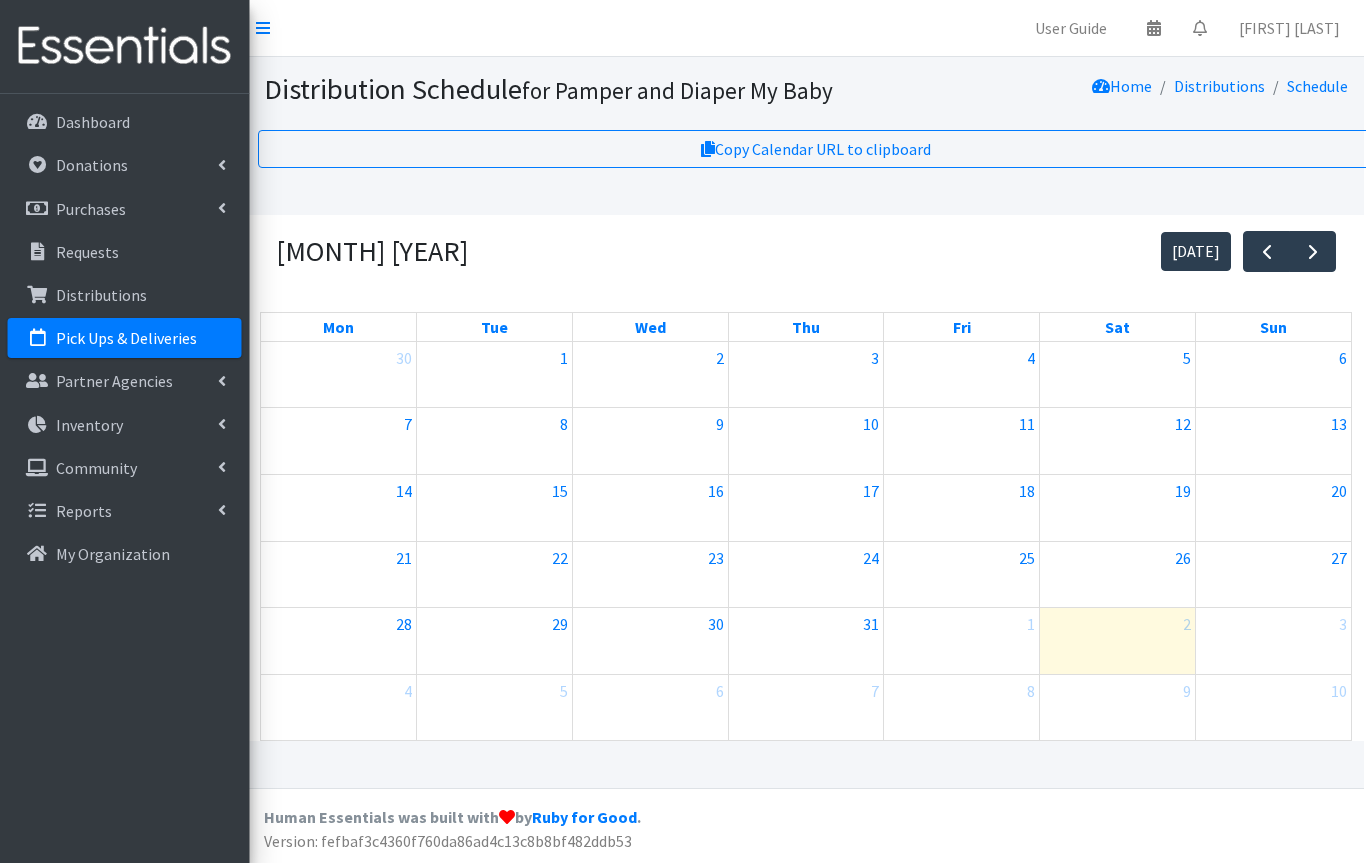click at bounding box center (1314, 252) 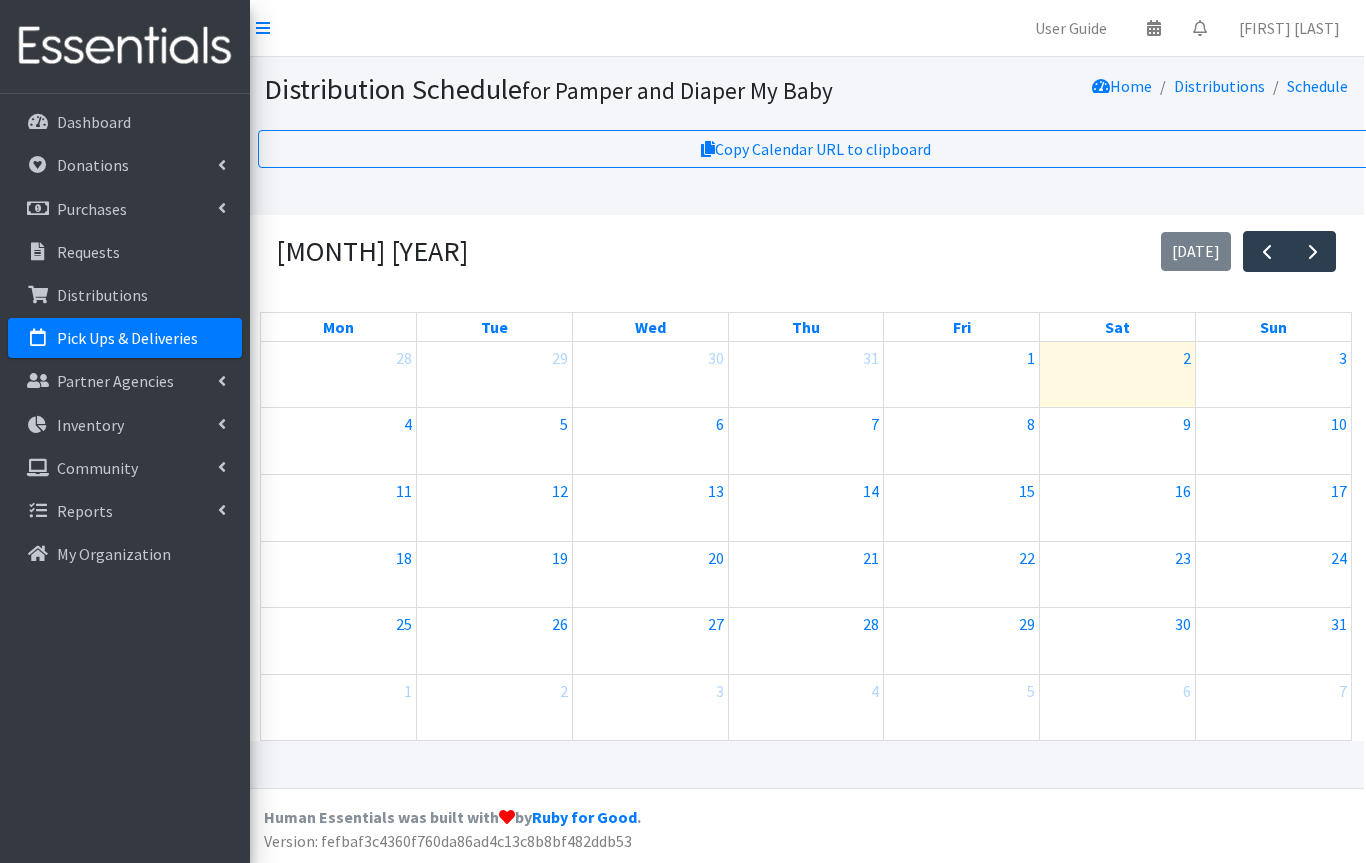 click on "2" at bounding box center (1117, 358) 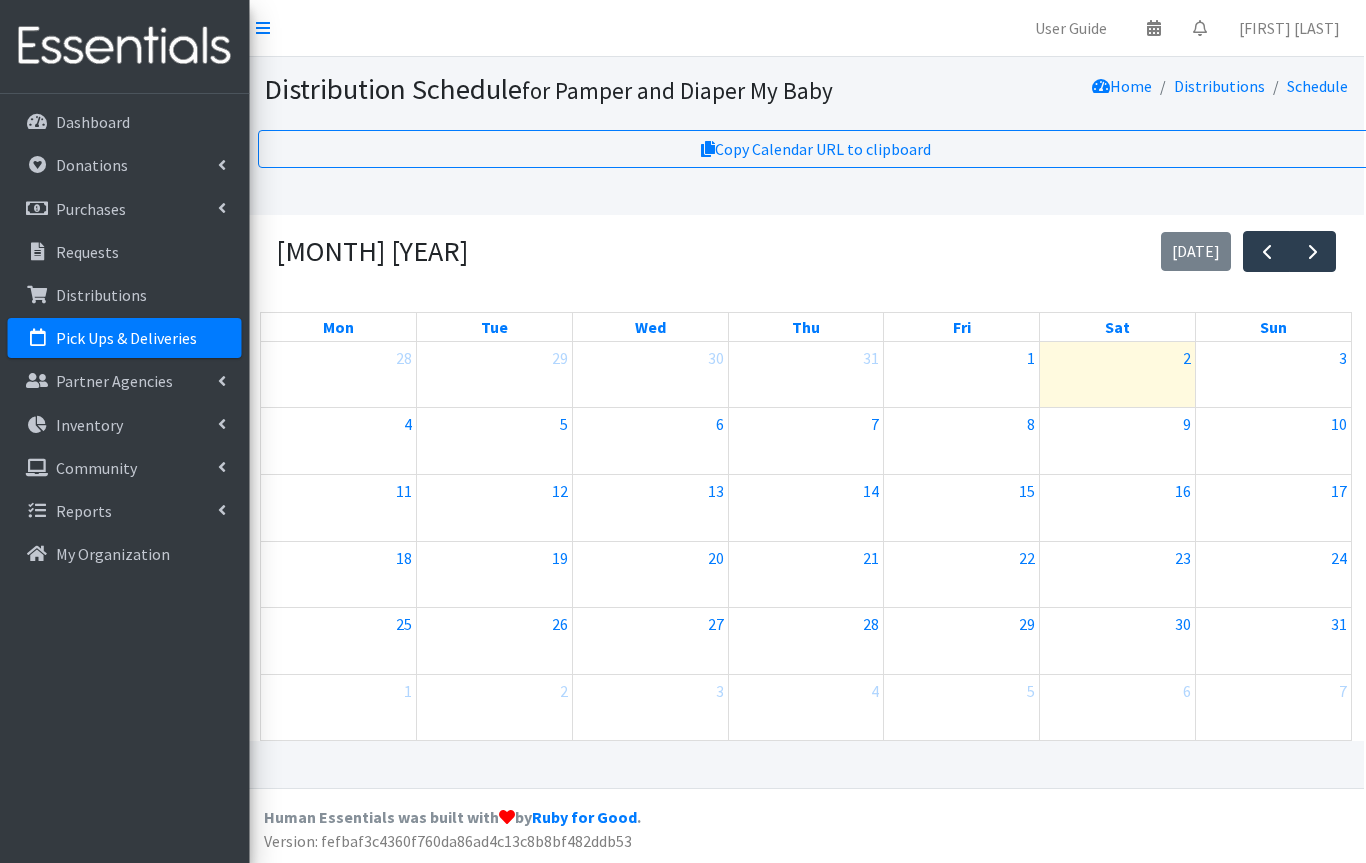 click on "Schedule" at bounding box center (1318, 86) 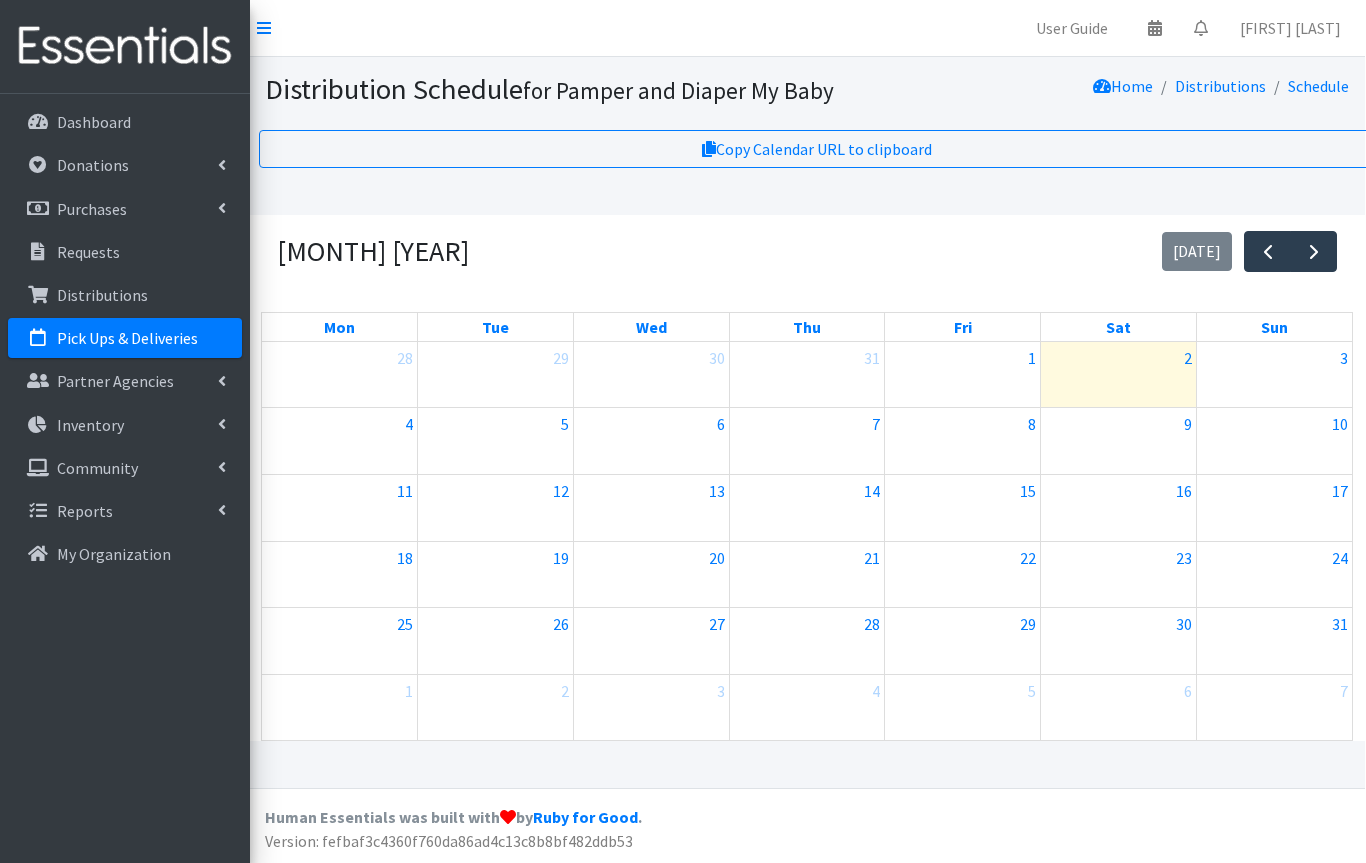 scroll, scrollTop: 0, scrollLeft: 0, axis: both 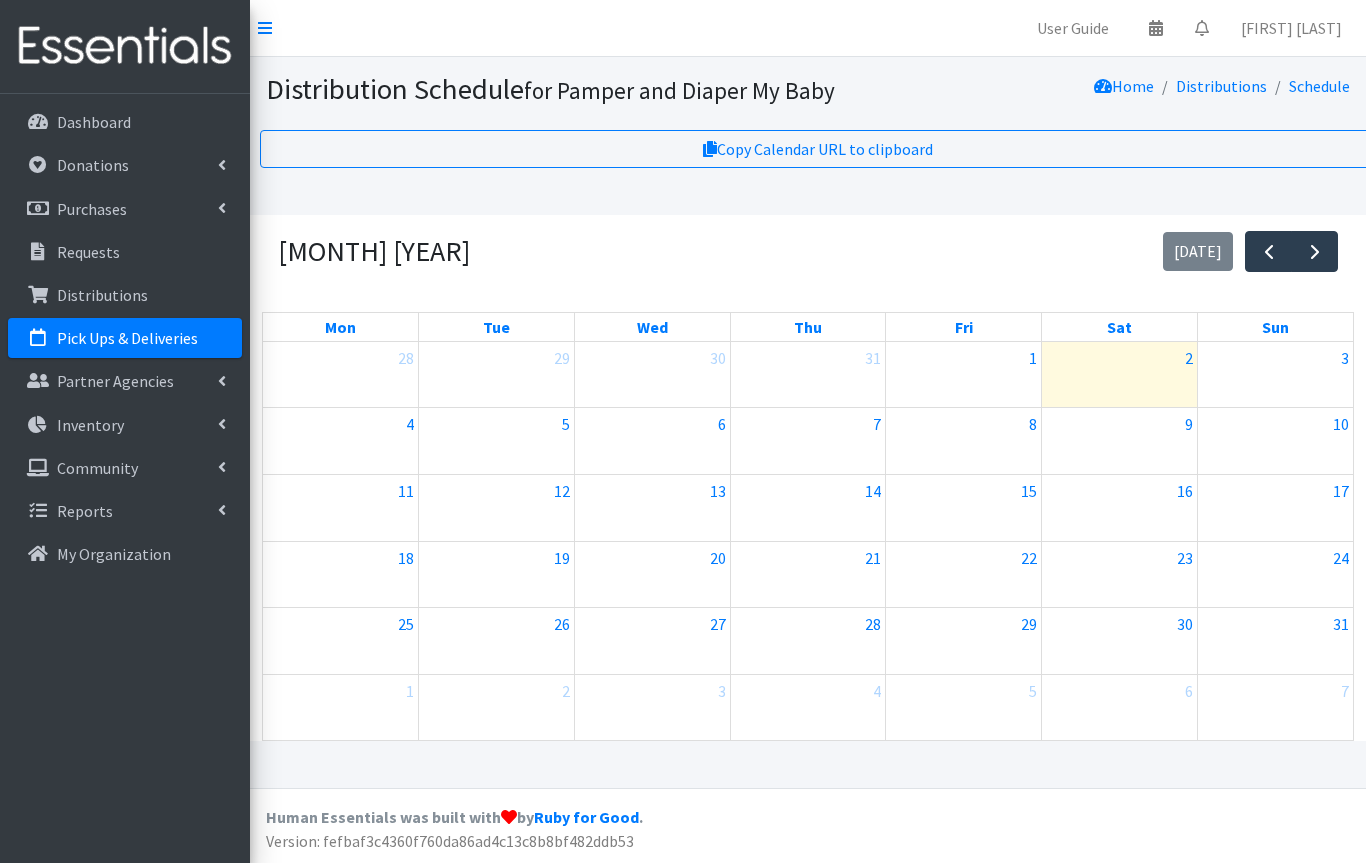 click on "Schedule" at bounding box center [1319, 86] 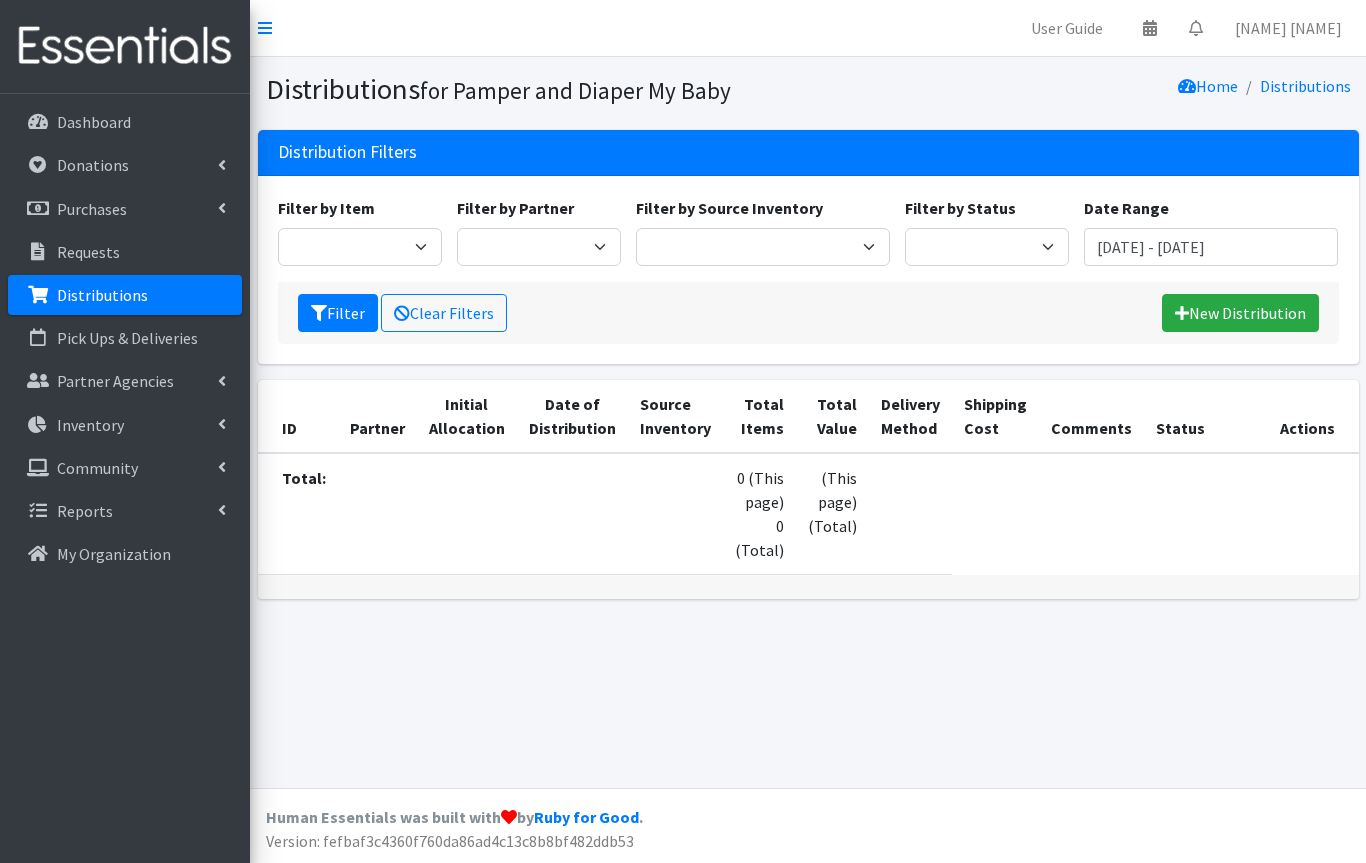 scroll, scrollTop: 0, scrollLeft: 0, axis: both 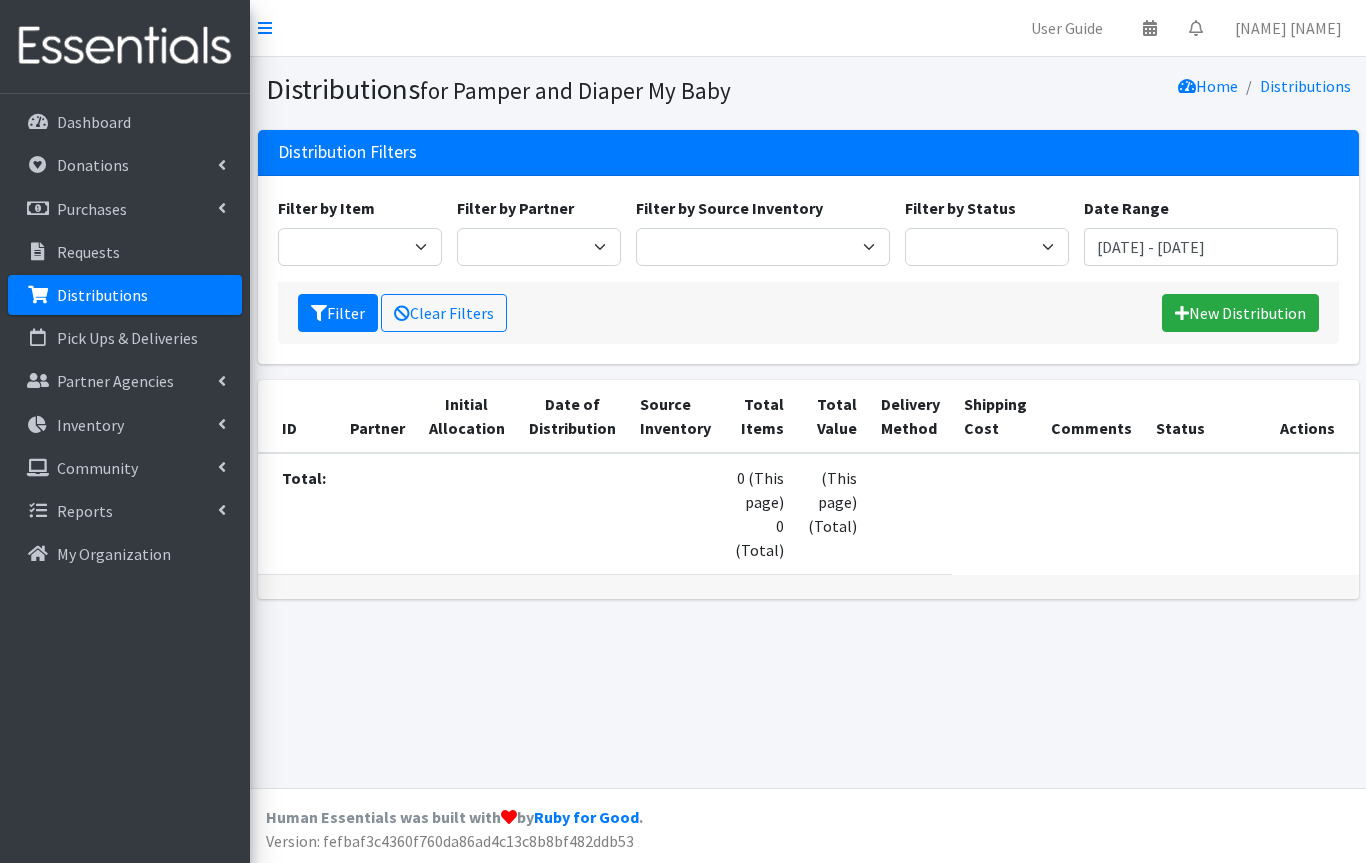 click on "Requests" at bounding box center [125, 252] 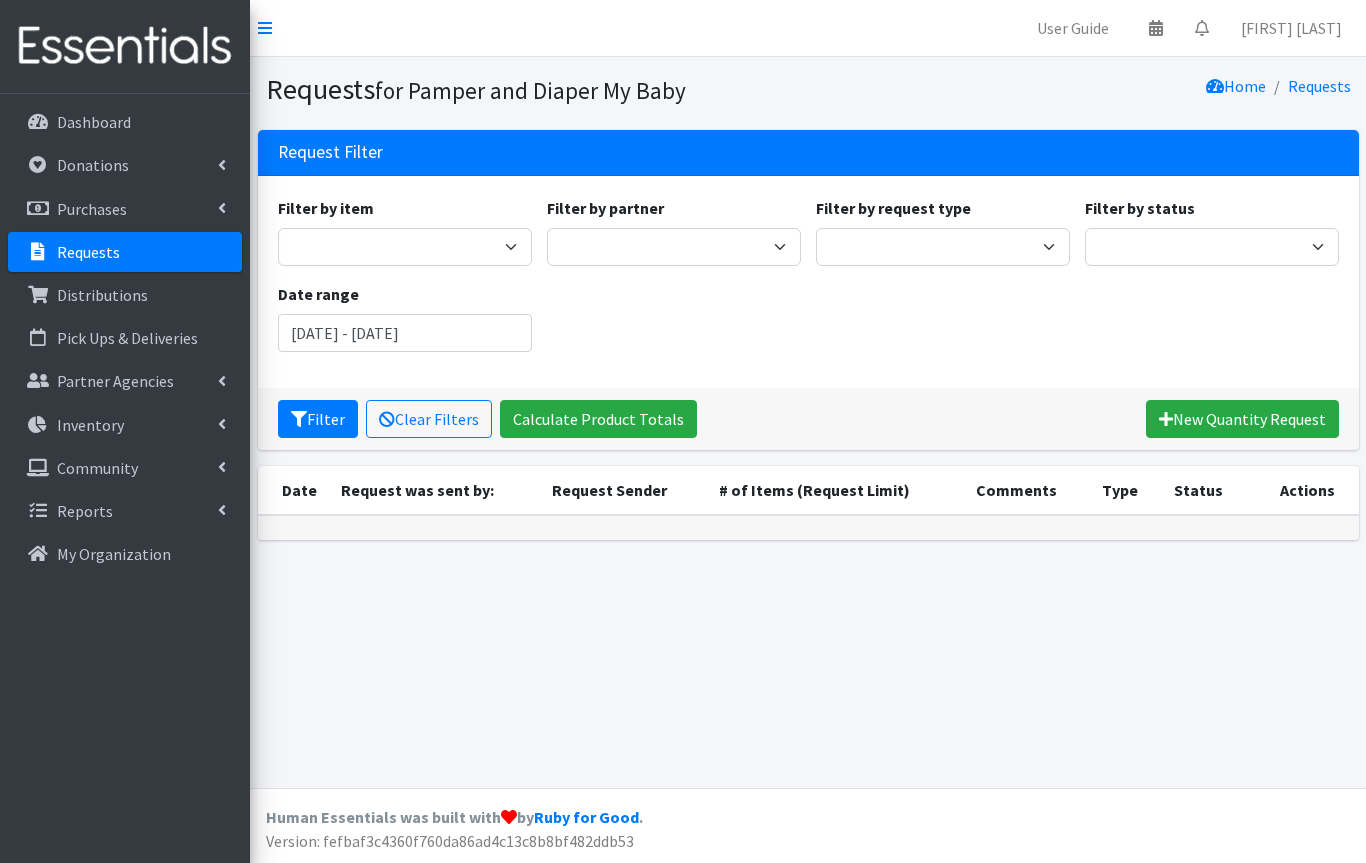 scroll, scrollTop: 0, scrollLeft: 0, axis: both 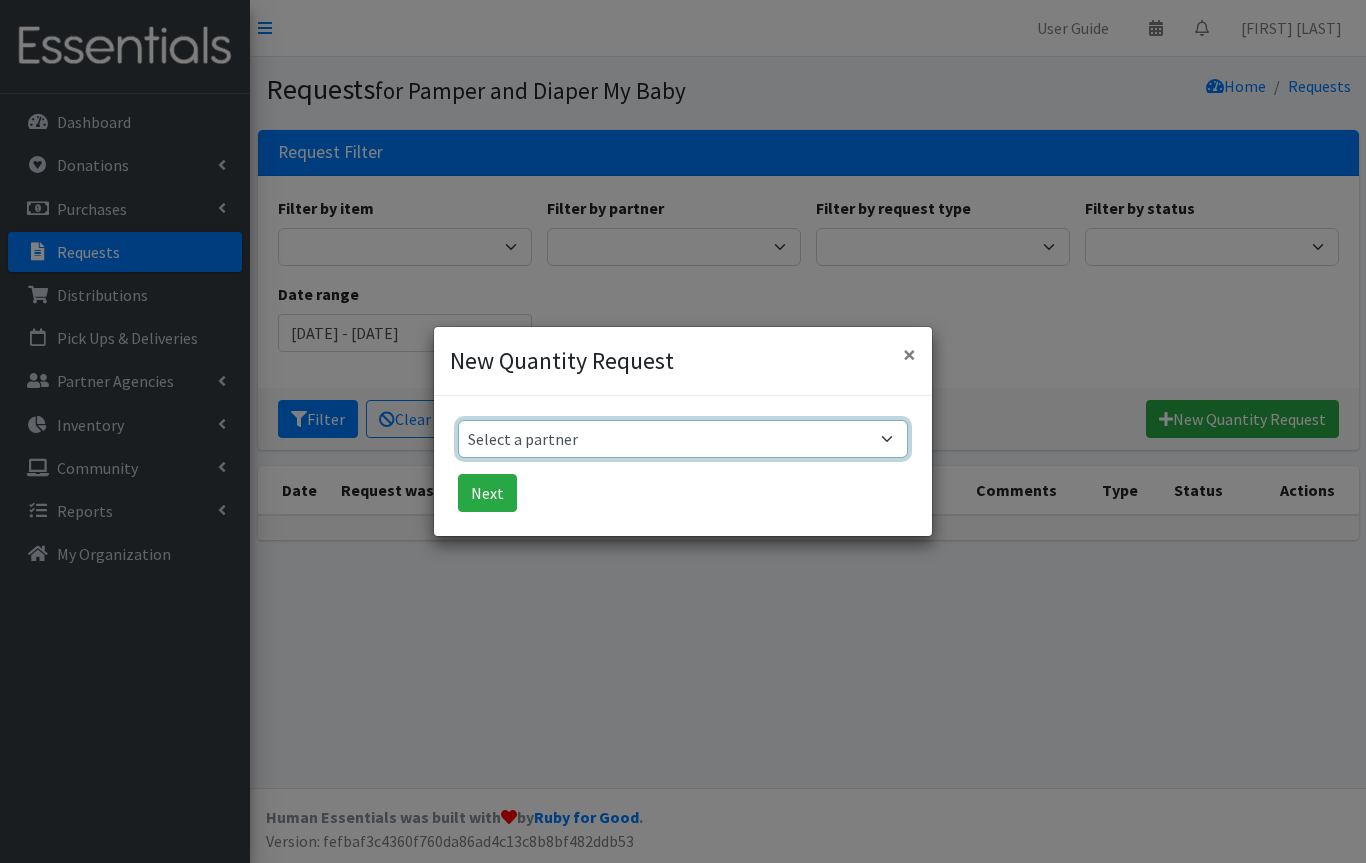 click on "Select a partner
[ORGANIZATION]
[LOCATION]" at bounding box center [683, 439] 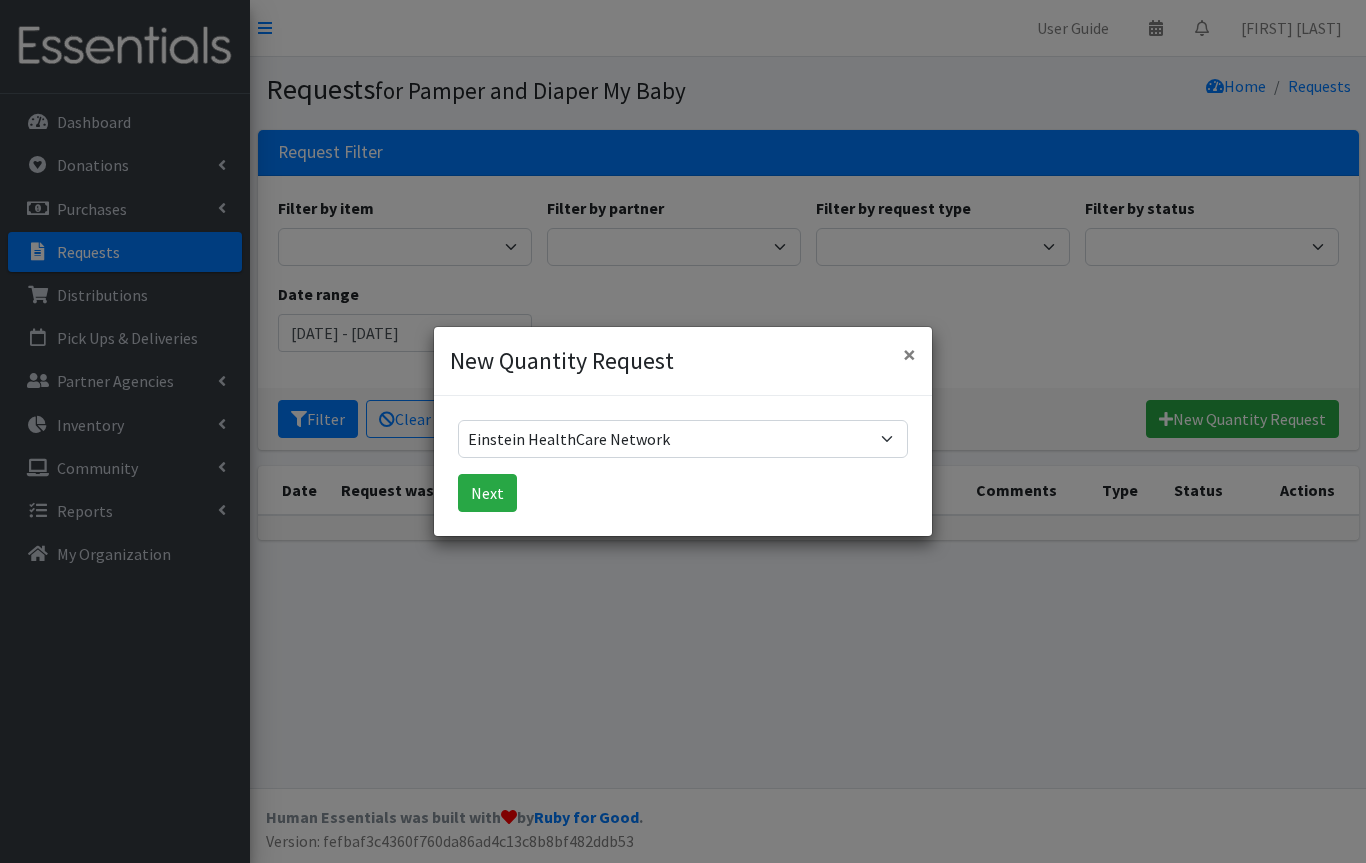 click on "Next" at bounding box center (487, 493) 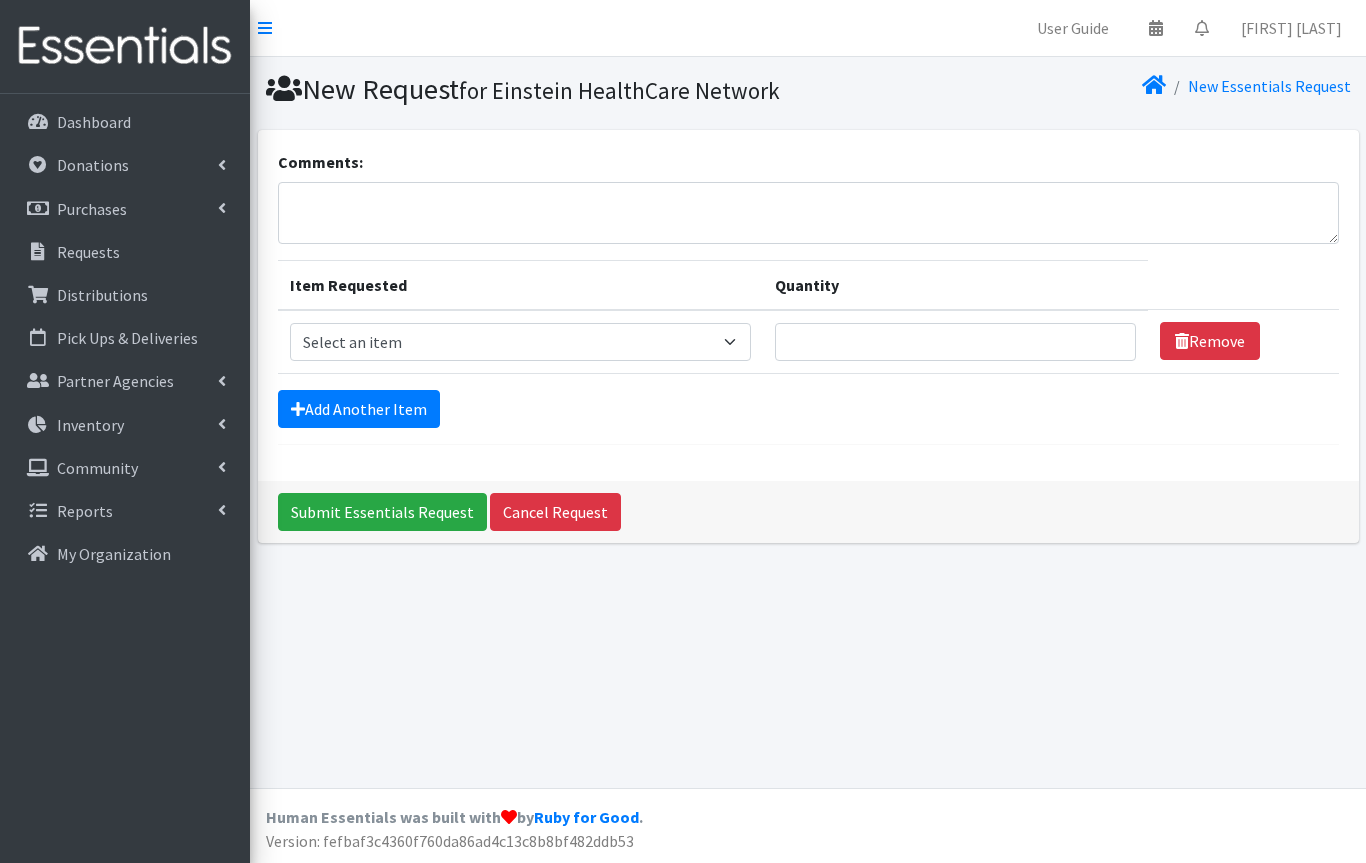 scroll, scrollTop: 0, scrollLeft: 0, axis: both 